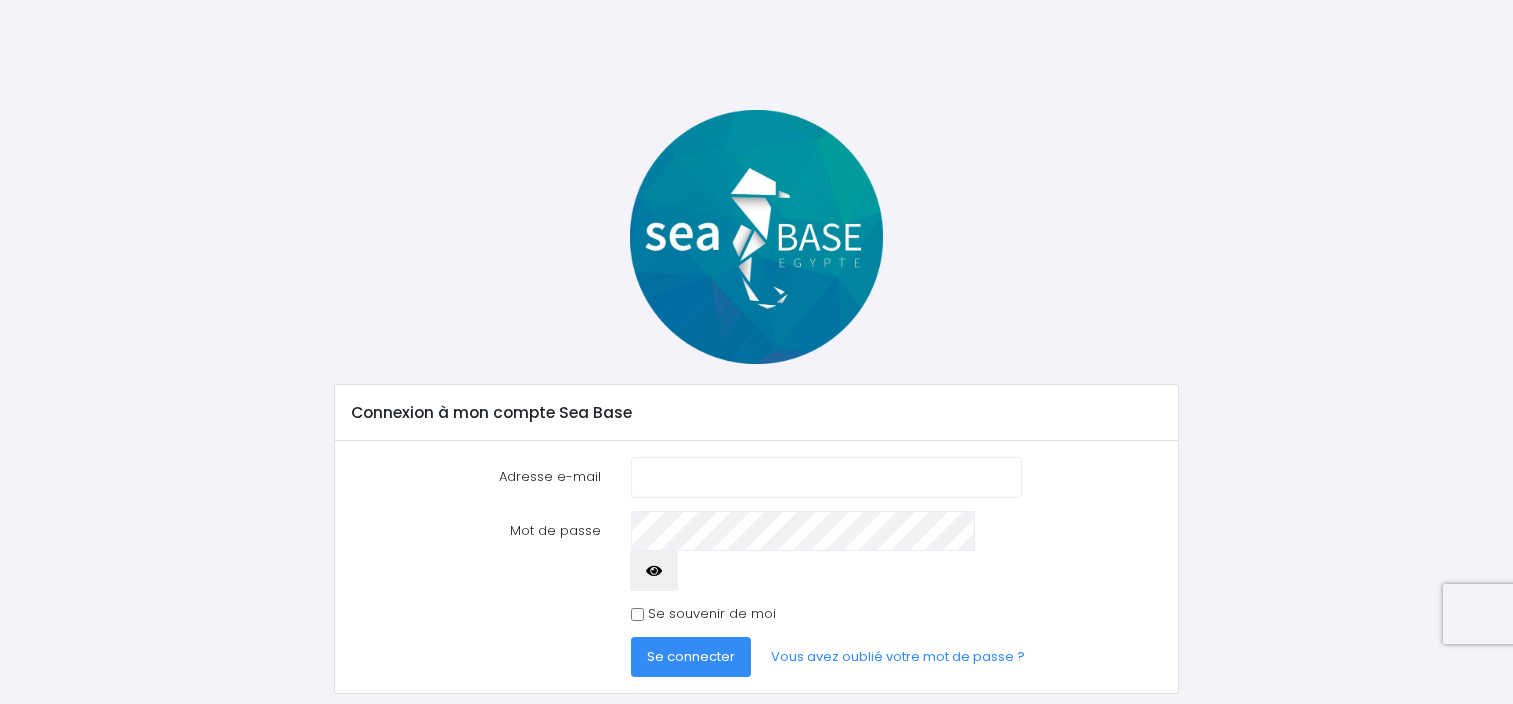 scroll, scrollTop: 0, scrollLeft: 0, axis: both 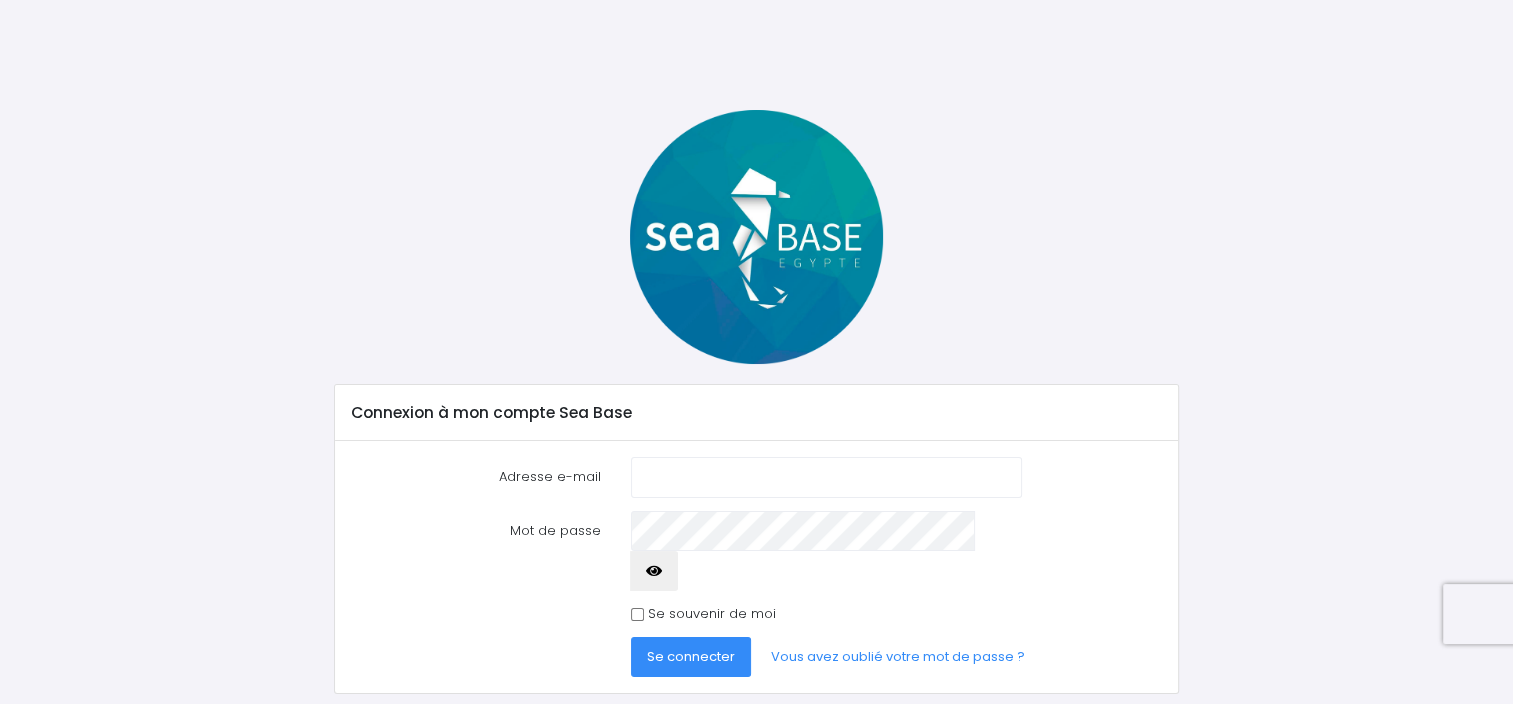 click on "Adresse e-mail" at bounding box center (826, 477) 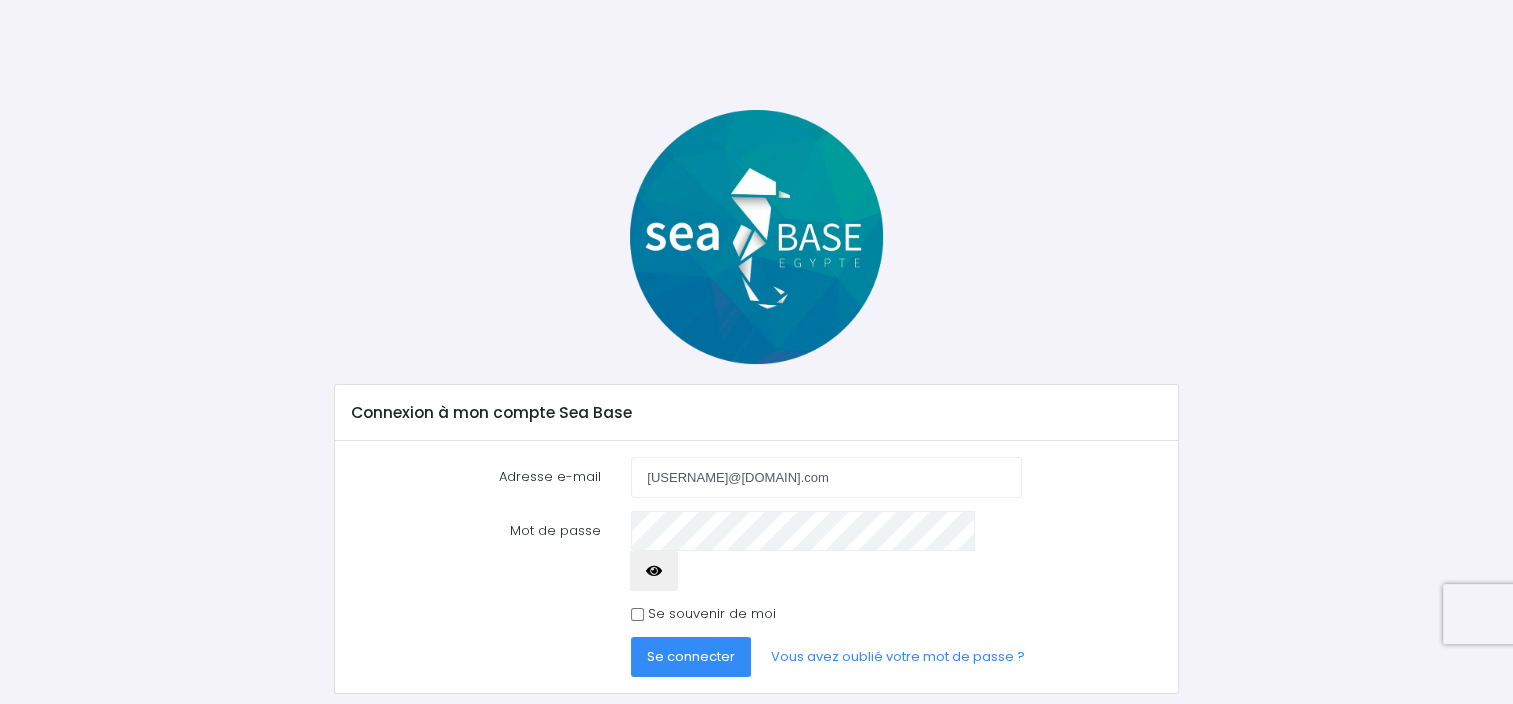 click on "Se connecter" at bounding box center (691, 656) 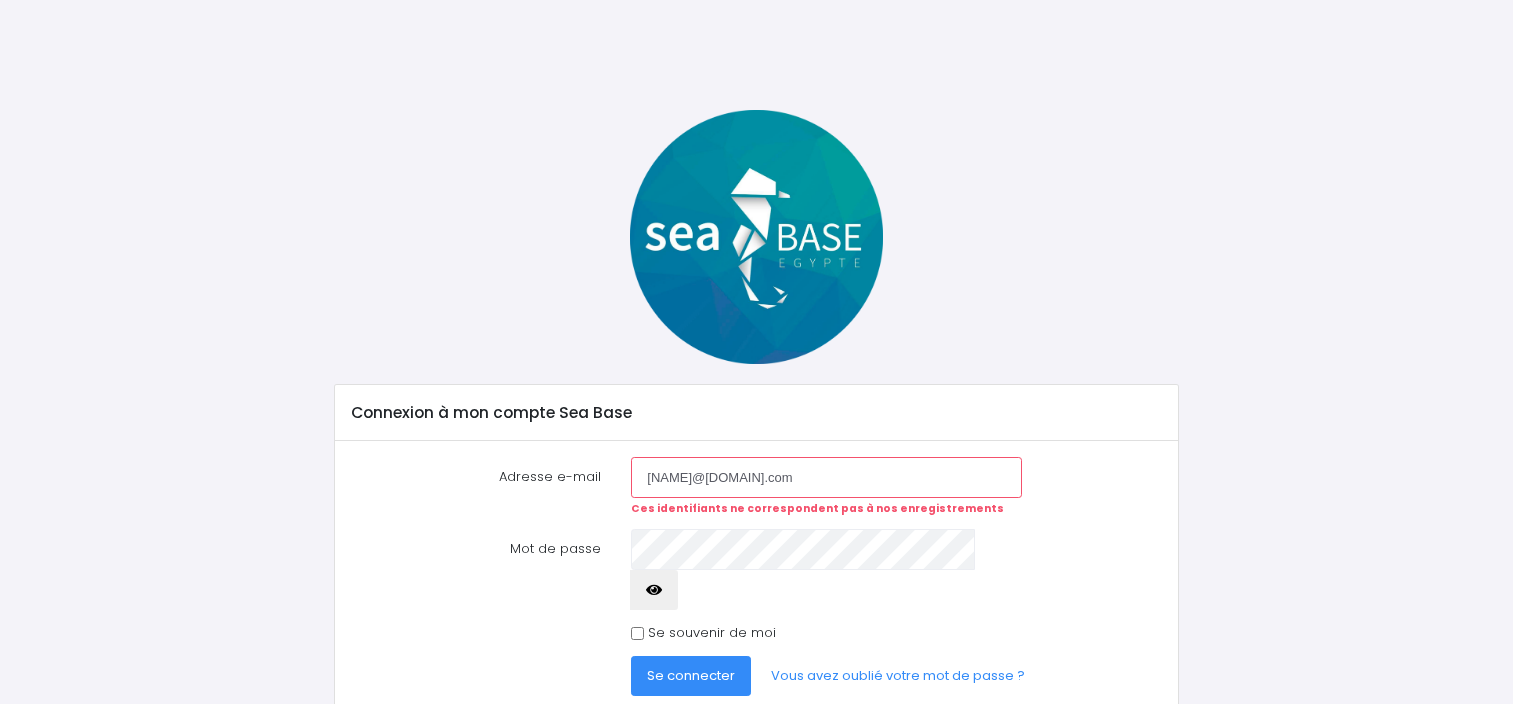 scroll, scrollTop: 0, scrollLeft: 0, axis: both 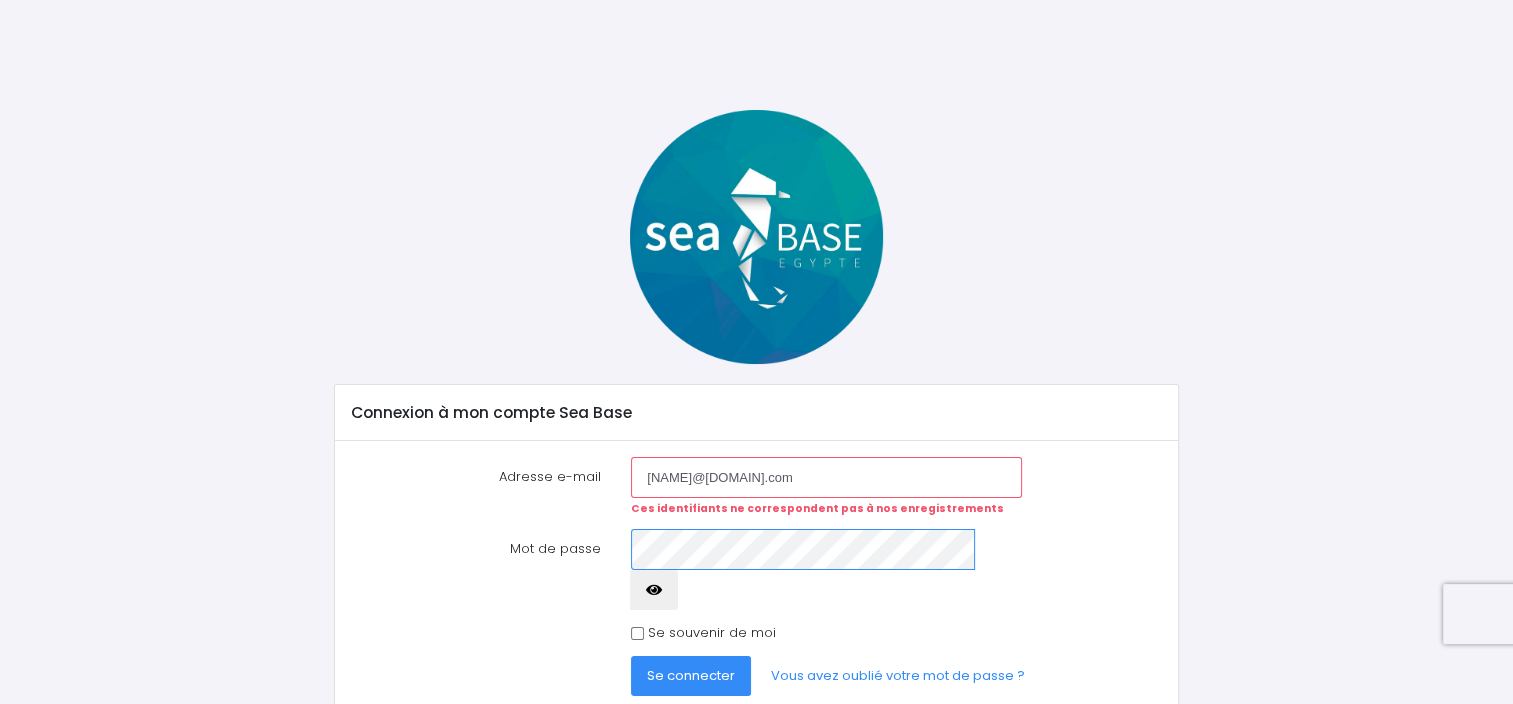click on "Se connecter" at bounding box center [691, 676] 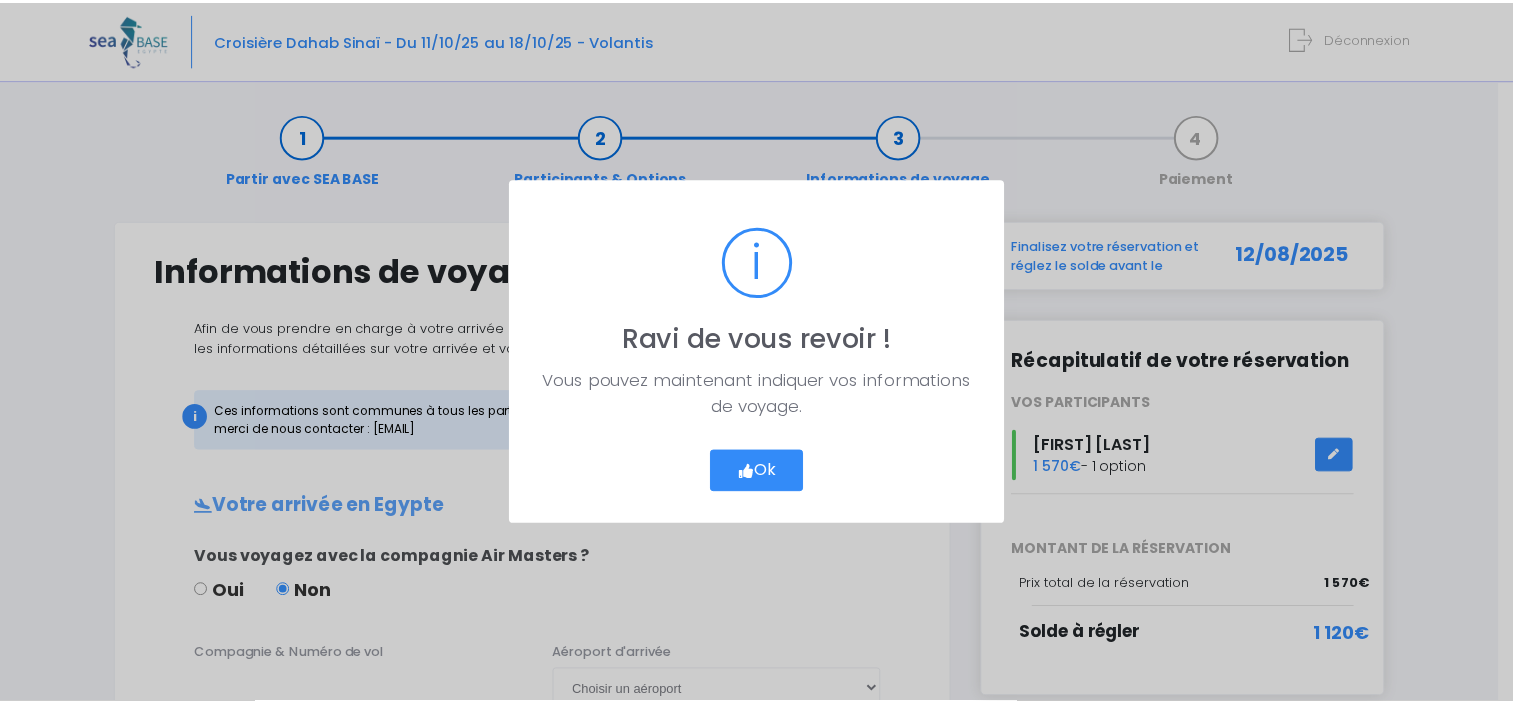 scroll, scrollTop: 0, scrollLeft: 0, axis: both 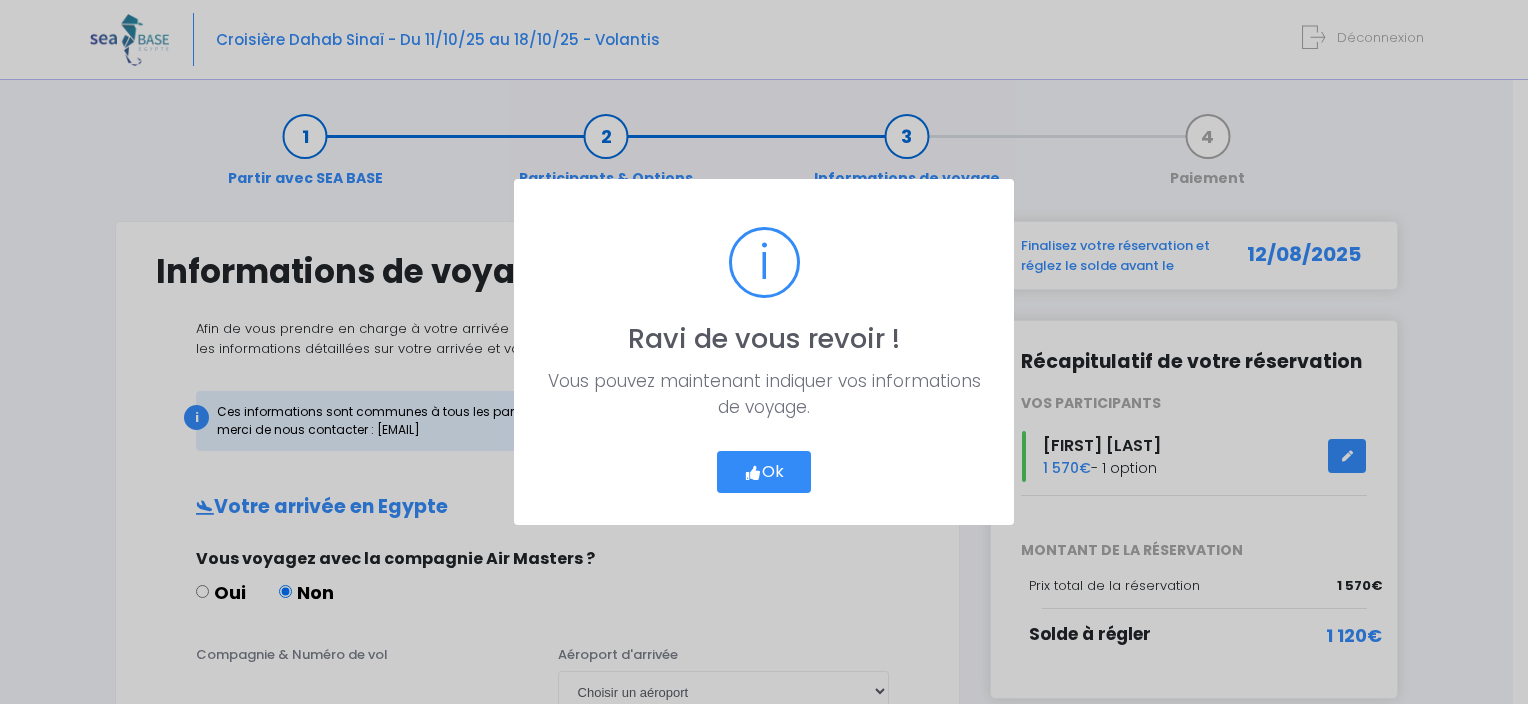 click on "Ok" at bounding box center [764, 472] 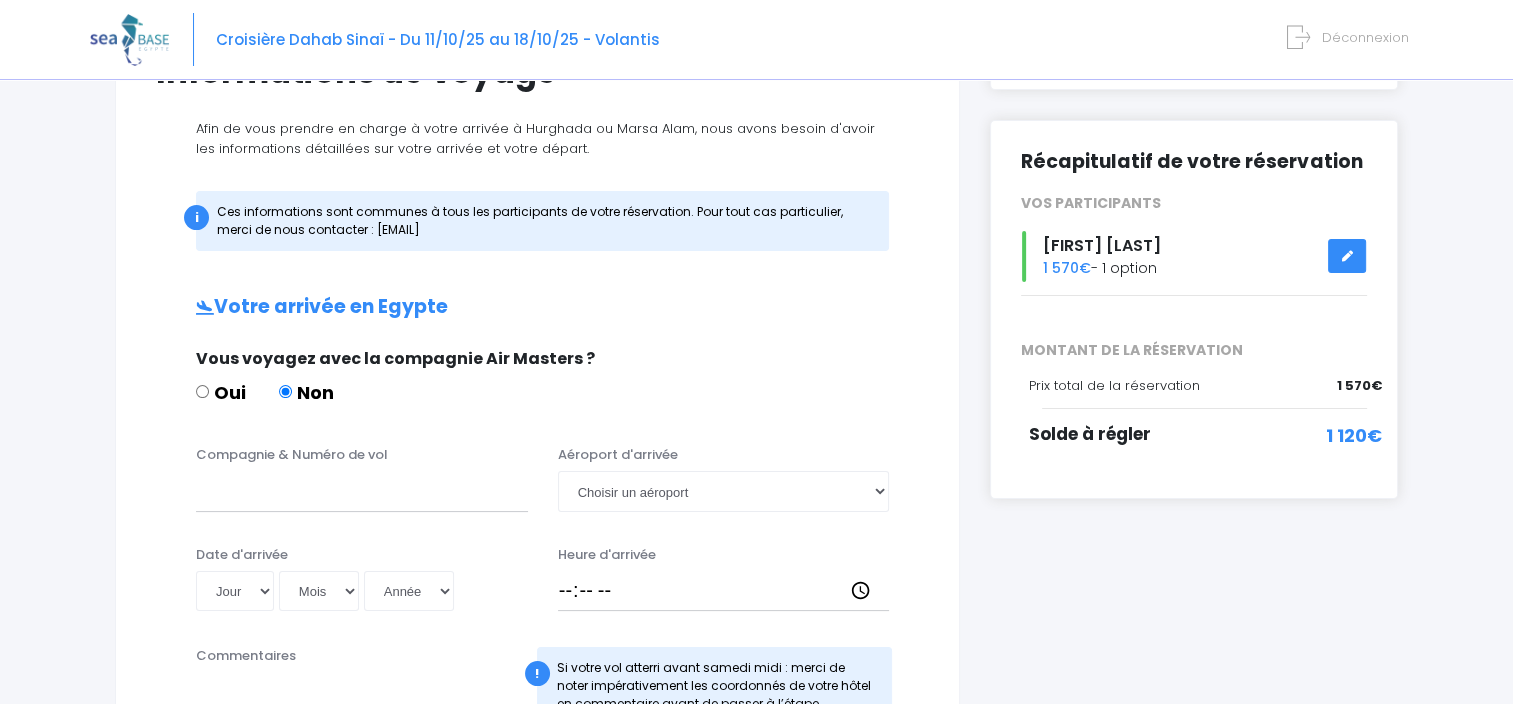 scroll, scrollTop: 300, scrollLeft: 0, axis: vertical 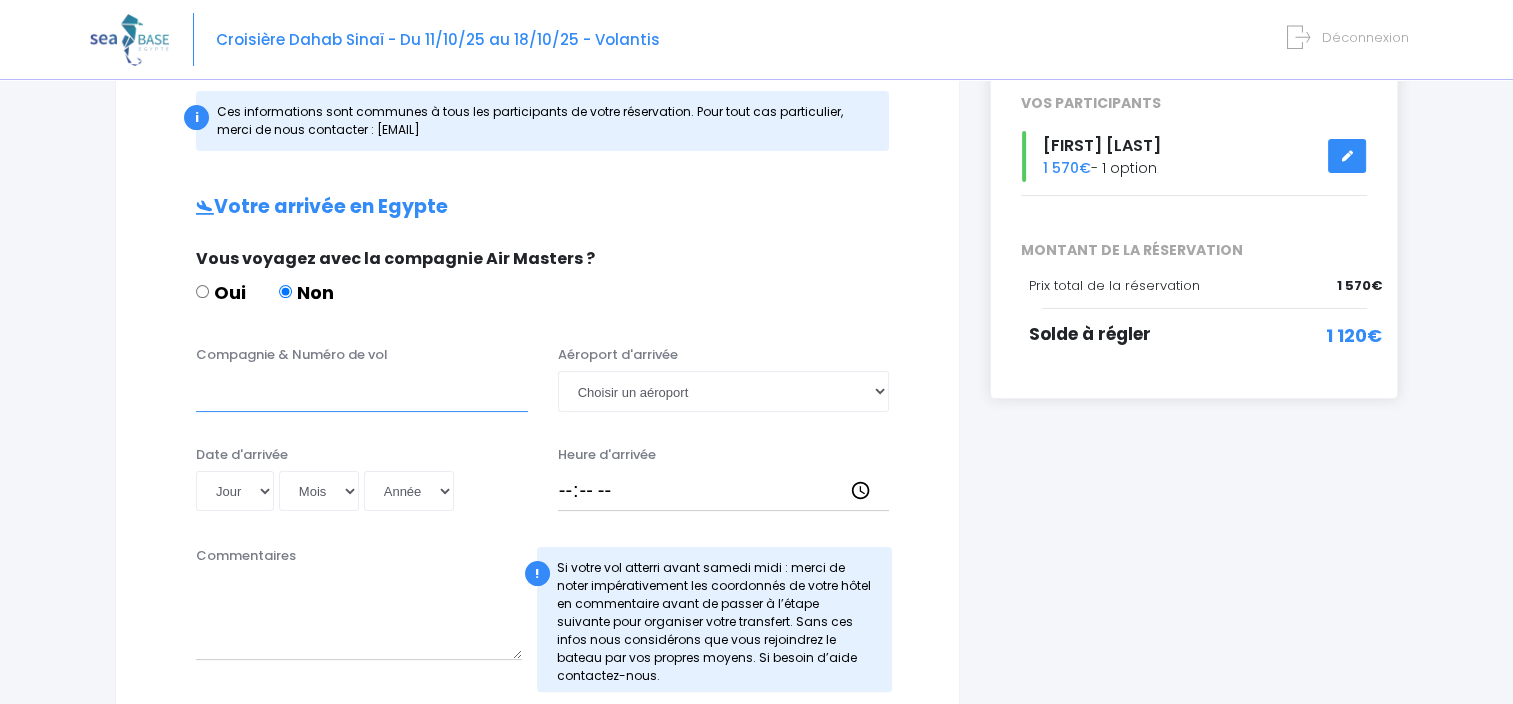 click on "Compagnie & Numéro de vol" at bounding box center (362, 391) 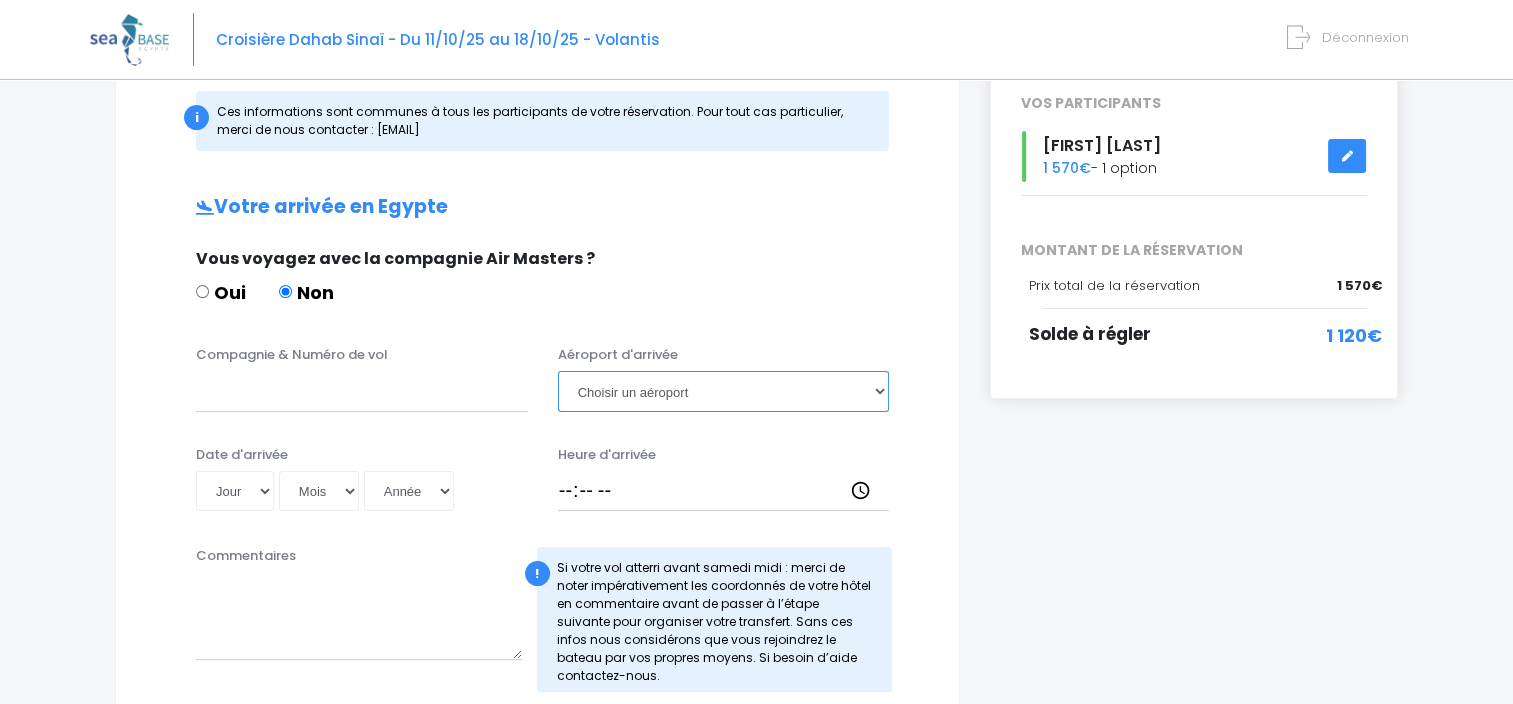 click on "Choisir un aéroport
Hurghada
Marsa Alam" at bounding box center (724, 391) 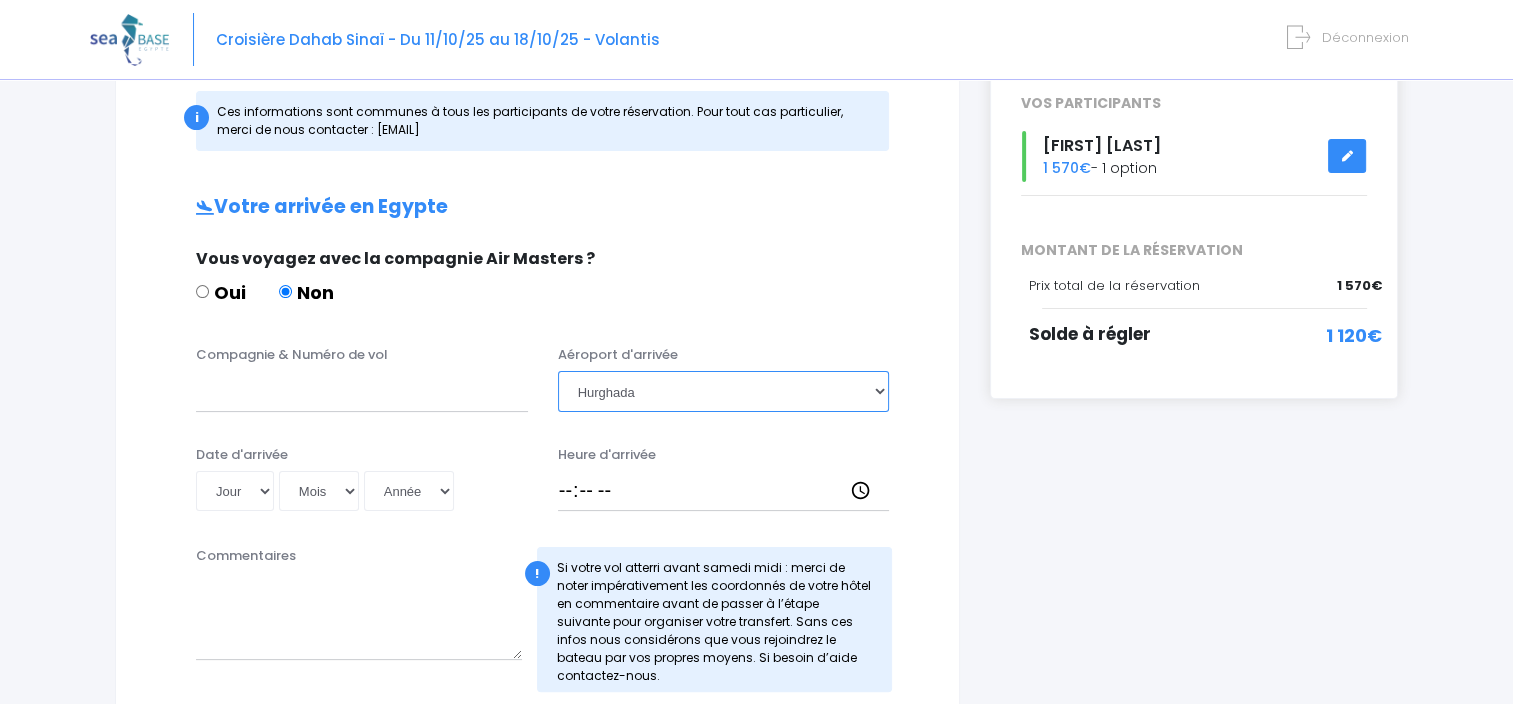 click on "Choisir un aéroport
Hurghada
Marsa Alam" at bounding box center [724, 391] 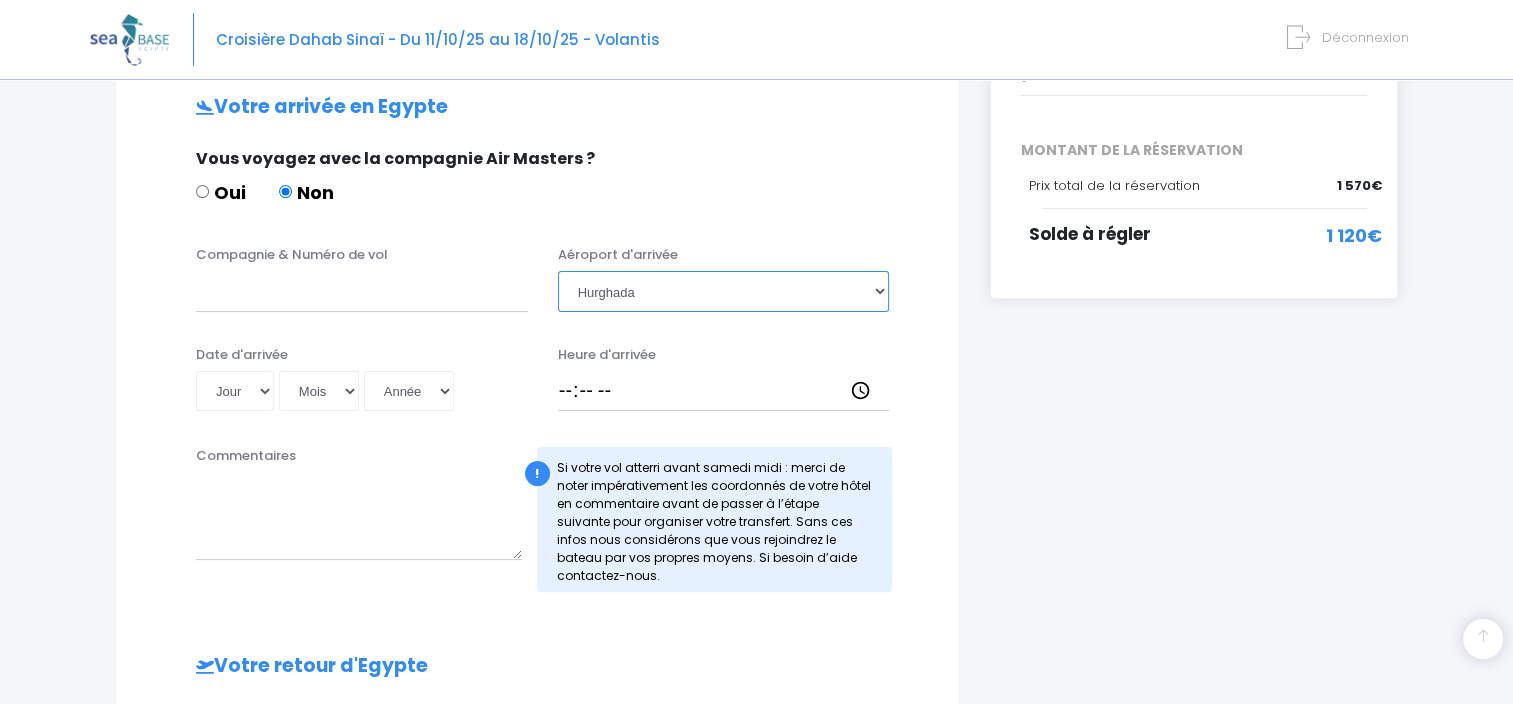 scroll, scrollTop: 300, scrollLeft: 0, axis: vertical 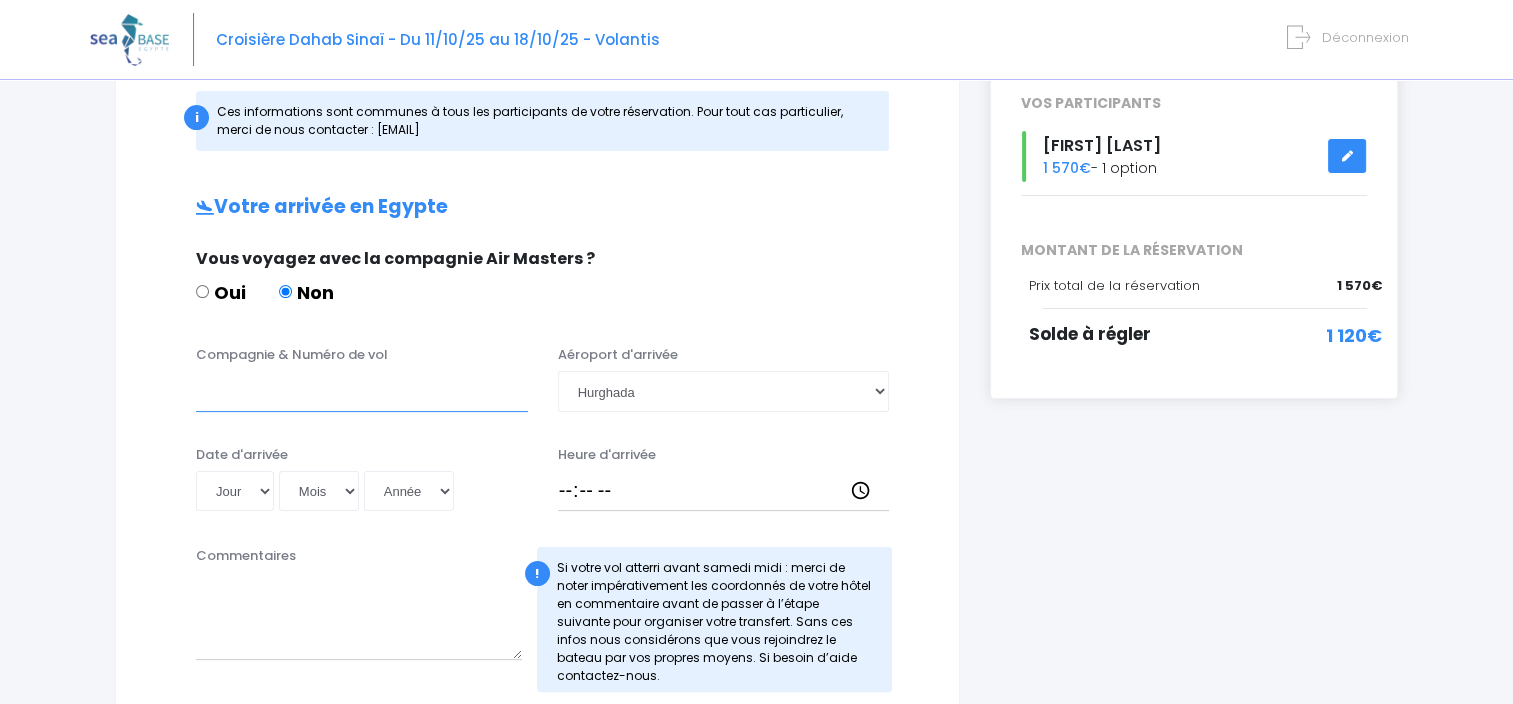 click on "Compagnie & Numéro de vol" at bounding box center [362, 391] 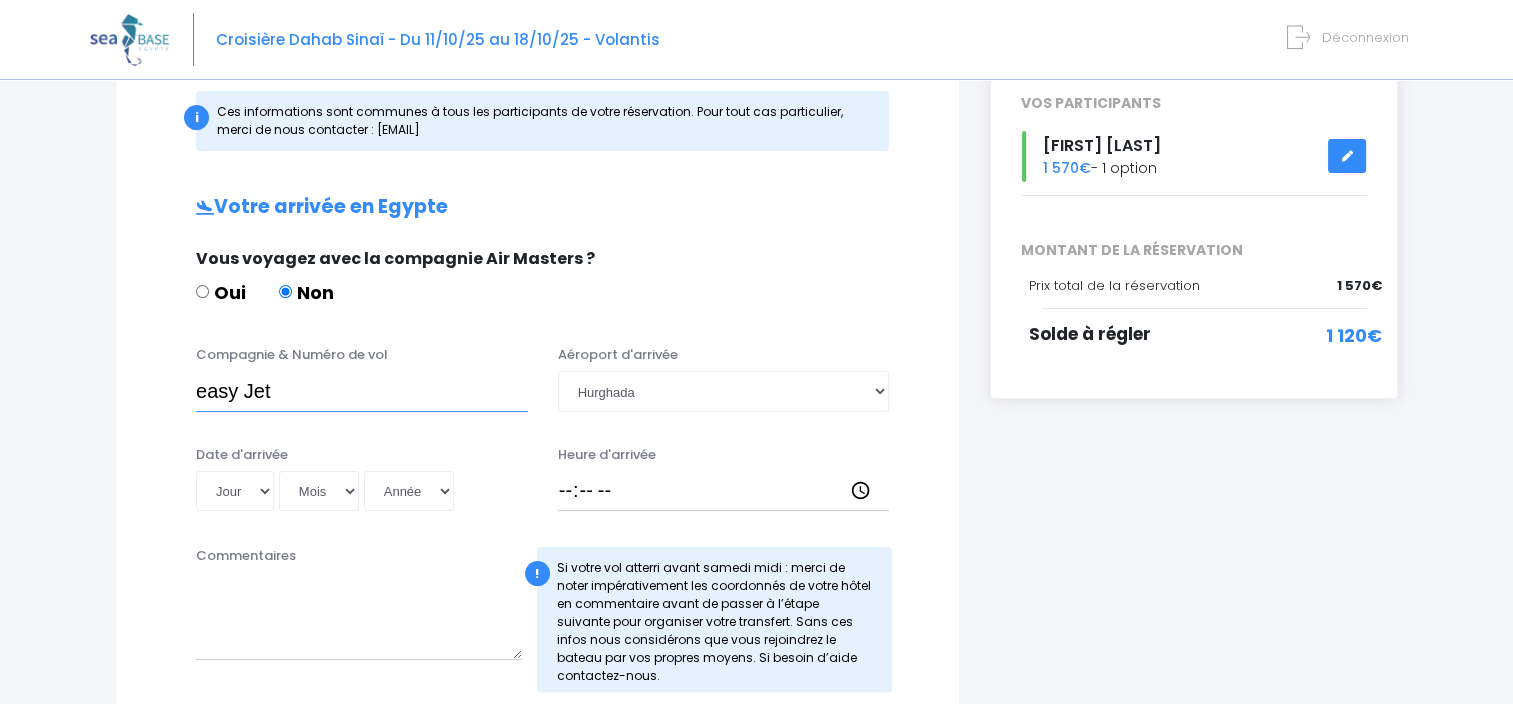 type on "easy Jet" 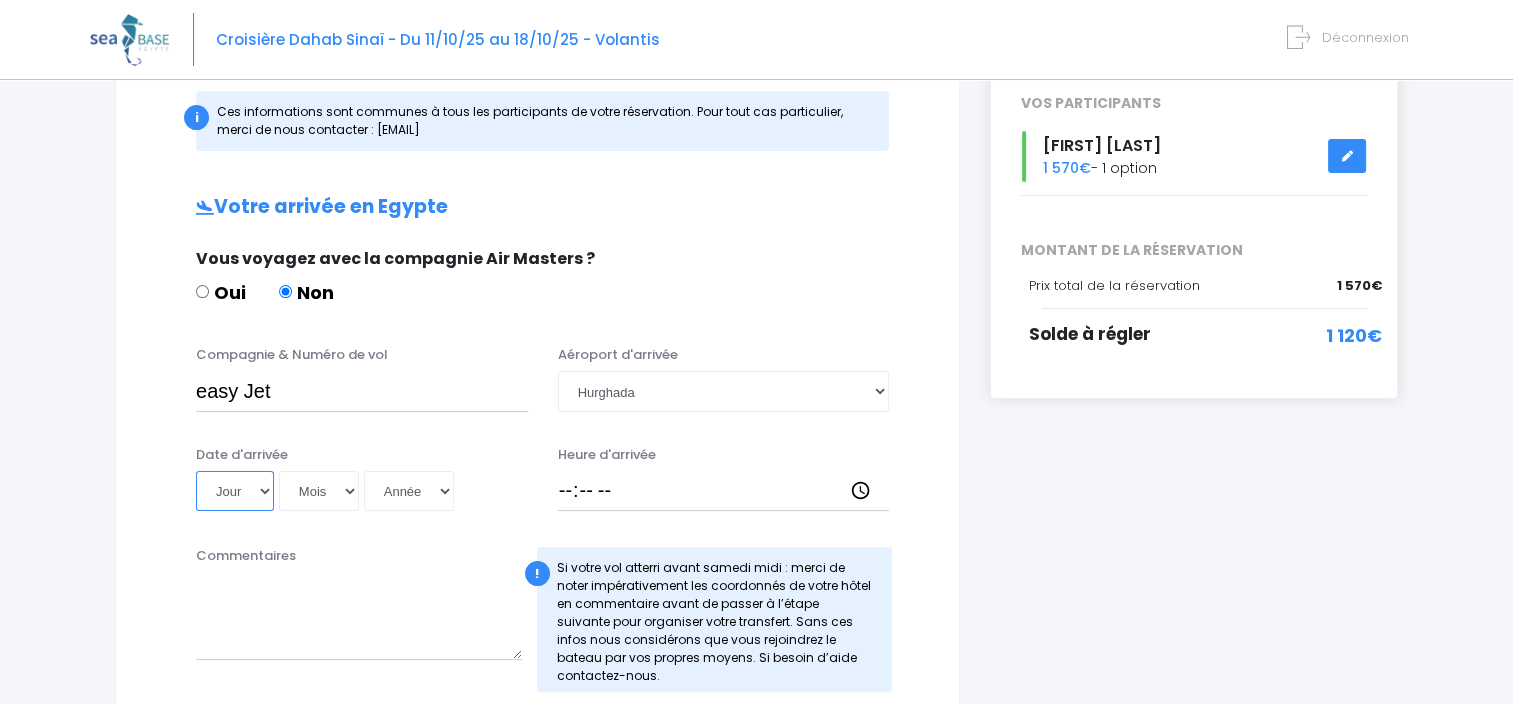 click on "Jour 01 02 03 04 05 06 07 08 09 10 11 12 13 14 15 16 17 18 19 20 21 22 23 24 25 26 27 28 29 30 31" at bounding box center (235, 491) 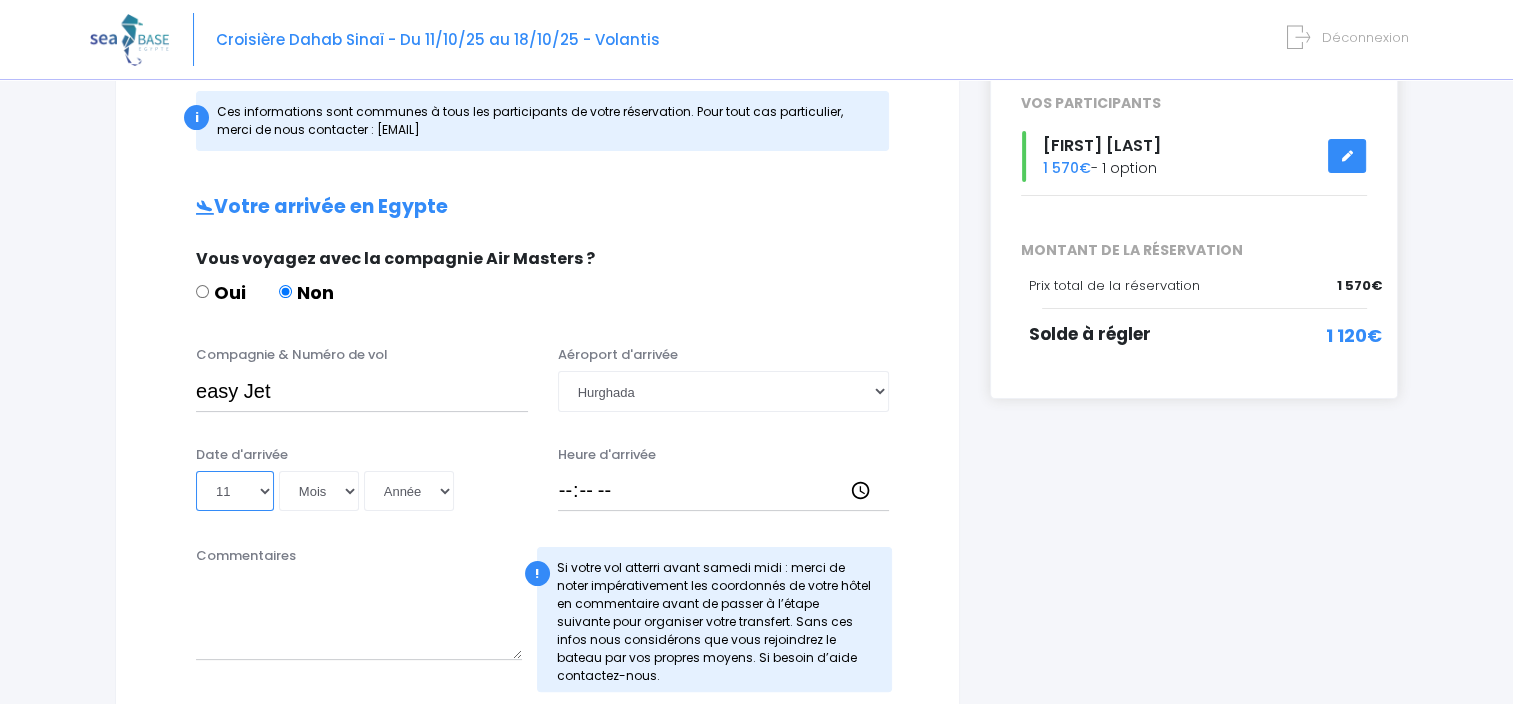 click on "Jour 01 02 03 04 05 06 07 08 09 10 11 12 13 14 15 16 17 18 19 20 21 22 23 24 25 26 27 28 29 30 31" at bounding box center (235, 491) 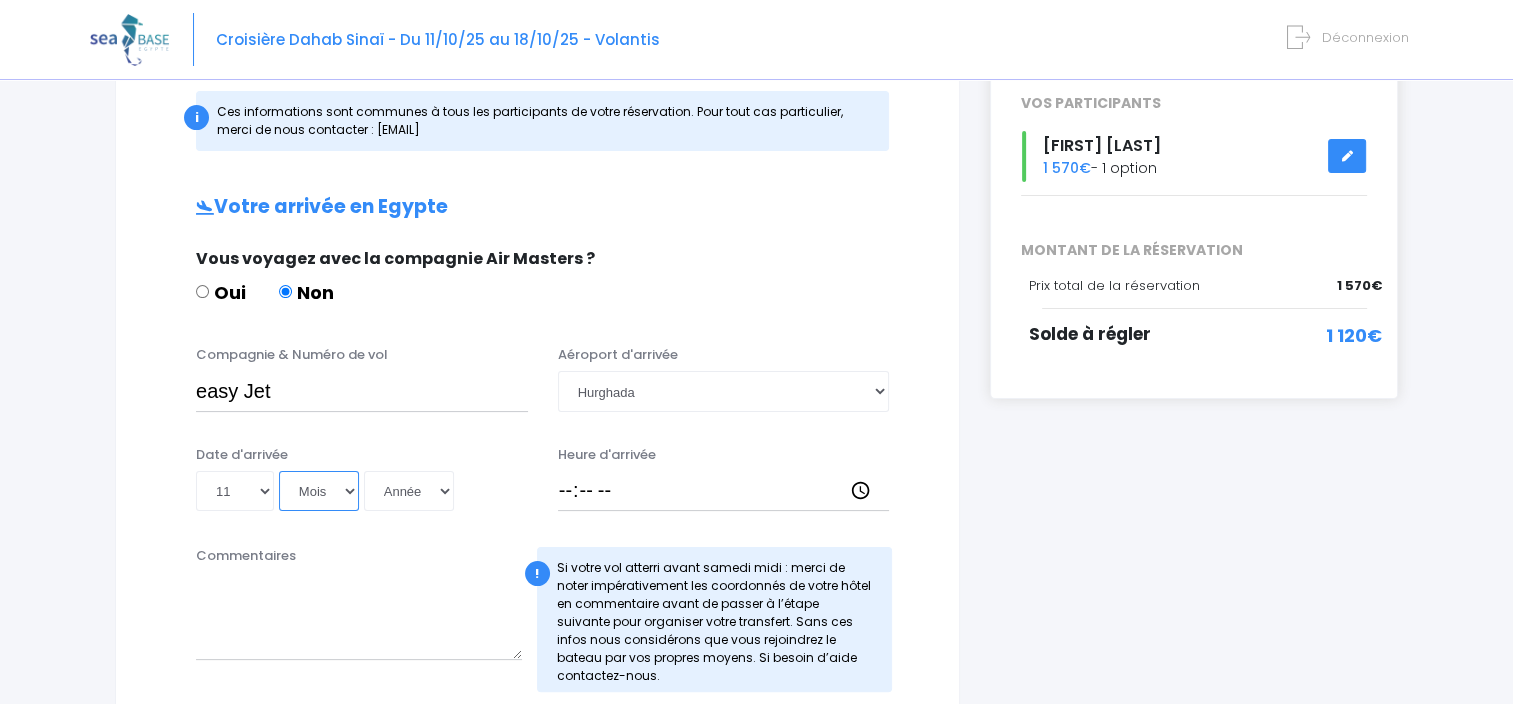 click on "Mois 01 02 03 04 05 06 07 08 09 10 11 12" at bounding box center (319, 491) 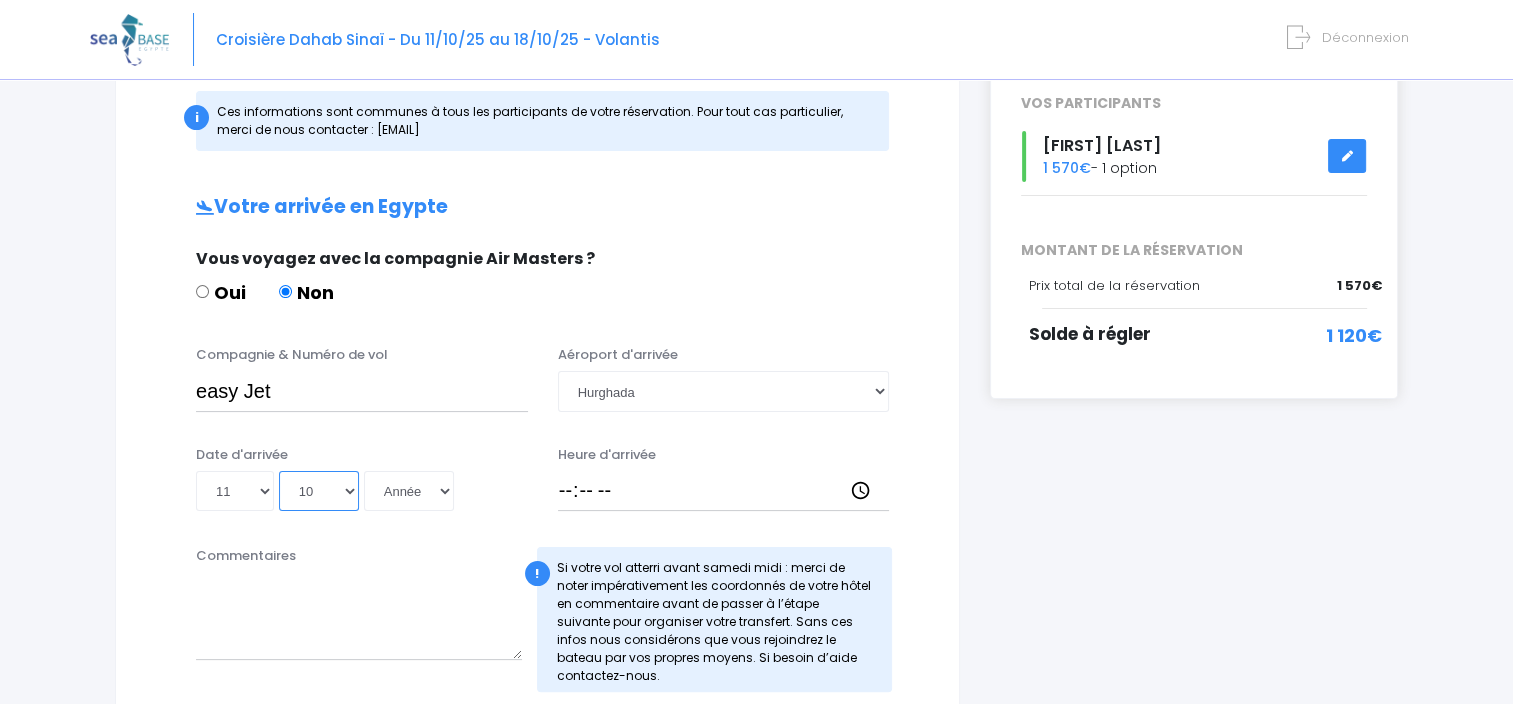 click on "Mois 01 02 03 04 05 06 07 08 09 10 11 12" at bounding box center [319, 491] 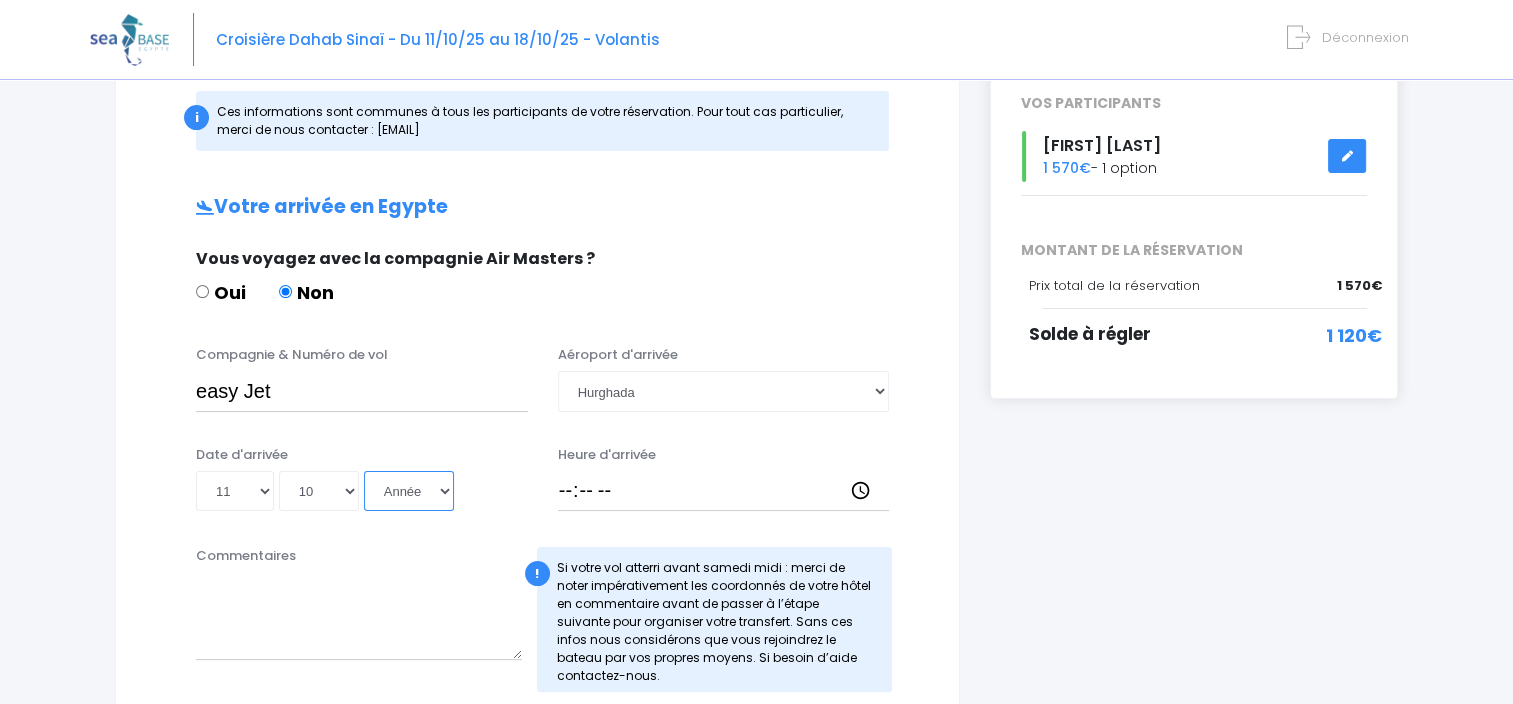 drag, startPoint x: 447, startPoint y: 494, endPoint x: 446, endPoint y: 468, distance: 26.019224 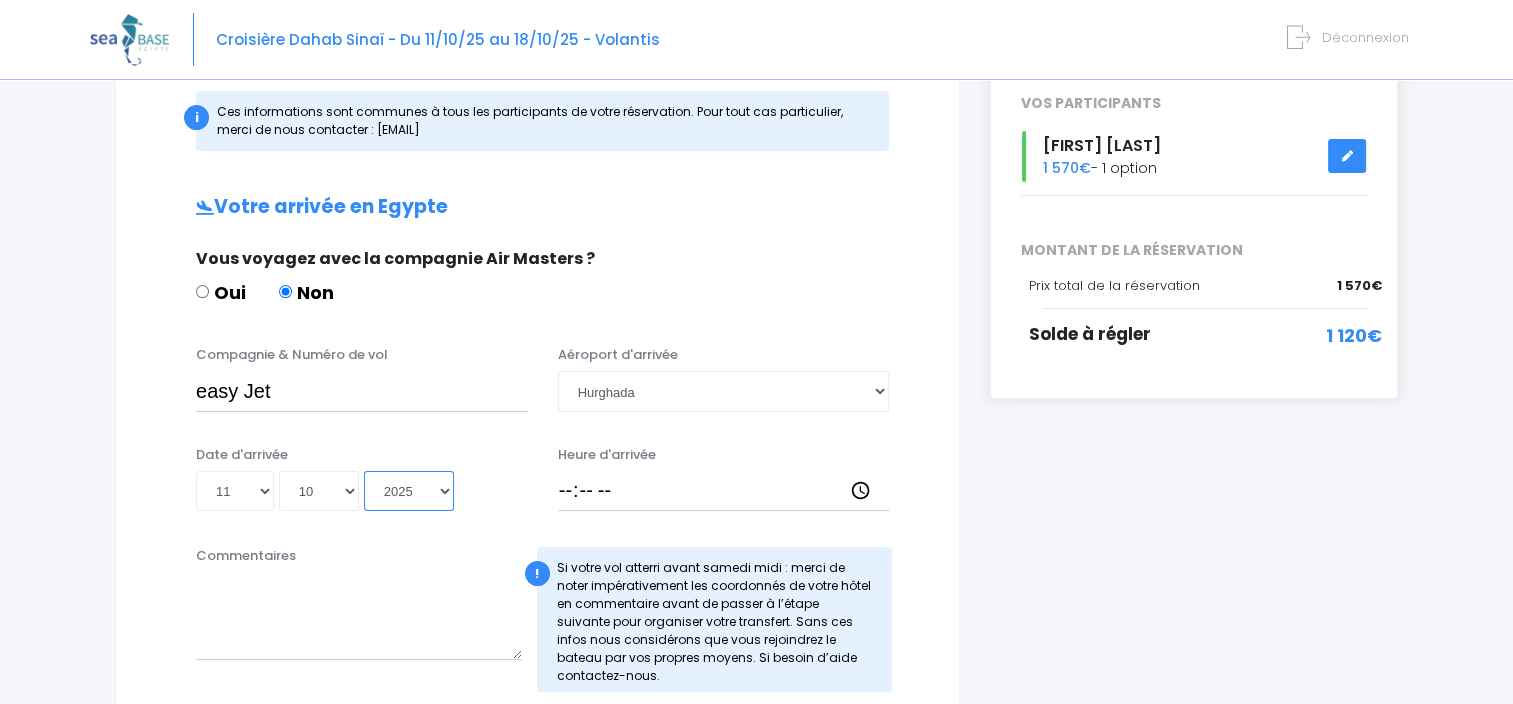 click on "Année 2045 2044 2043 2042 2041 2040 2039 2038 2037 2036 2035 2034 2033 2032 2031 2030 2029 2028 2027 2026 2025 2024 2023 2022 2021 2020 2019 2018 2017 2016 2015 2014 2013 2012 2011 2010 2009 2008 2007 2006 2005 2004 2003 2002 2001 2000 1999 1998 1997 1996 1995 1994 1993 1992 1991 1990 1989 1988 1987 1986 1985 1984 1983 1982 1981 1980 1979 1978 1977 1976 1975 1974 1973 1972 1971 1970 1969 1968 1967 1966 1965 1964 1963 1962 1961 1960 1959 1958 1957 1956 1955 1954 1953 1952 1951 1950 1949 1948 1947 1946 1945 1944 1943 1942 1941 1940 1939 1938 1937 1936 1935 1934 1933 1932 1931 1930 1929 1928 1927 1926 1925 1924 1923 1922 1921 1920 1919 1918 1917 1916 1915 1914 1913 1912 1911 1910 1909 1908 1907 1906 1905 1904 1903 1902 1901 1900" at bounding box center [409, 491] 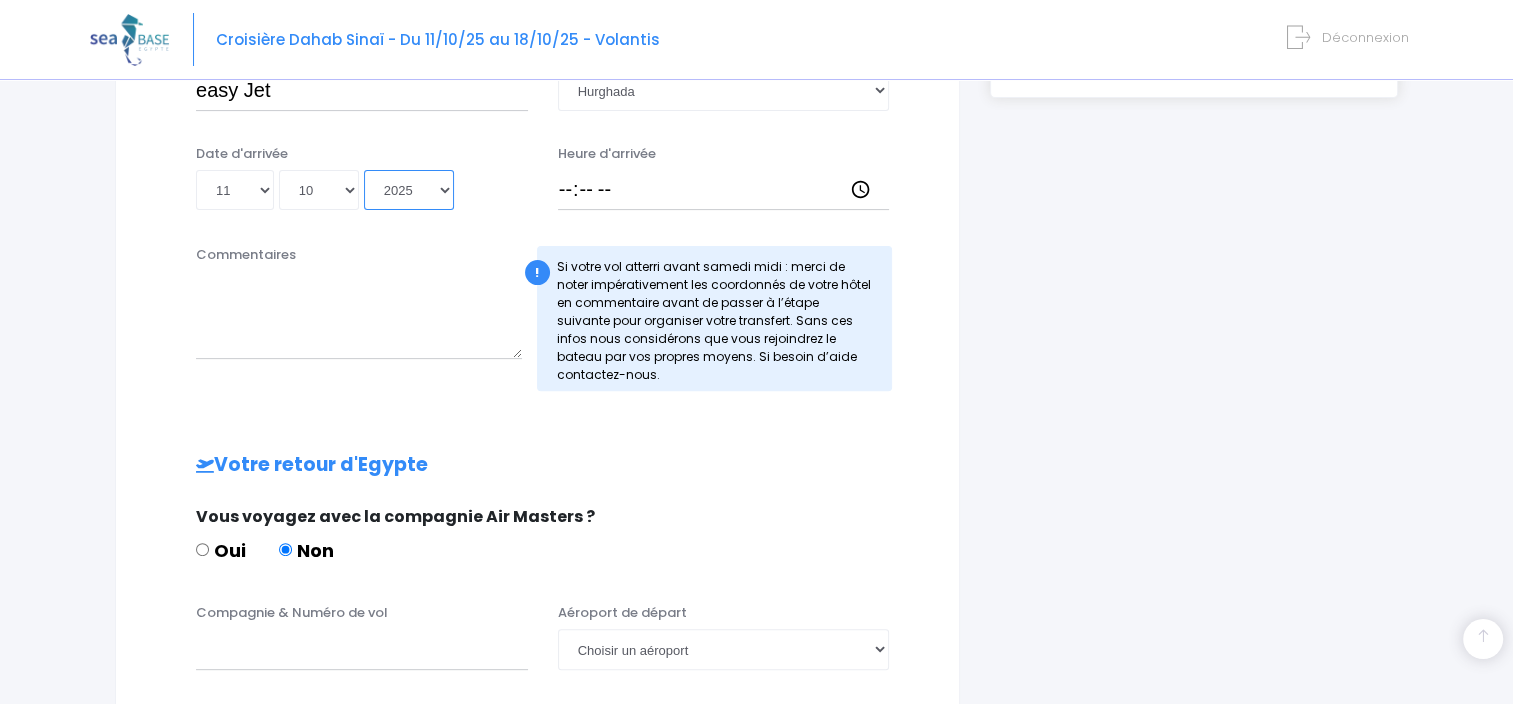 scroll, scrollTop: 600, scrollLeft: 0, axis: vertical 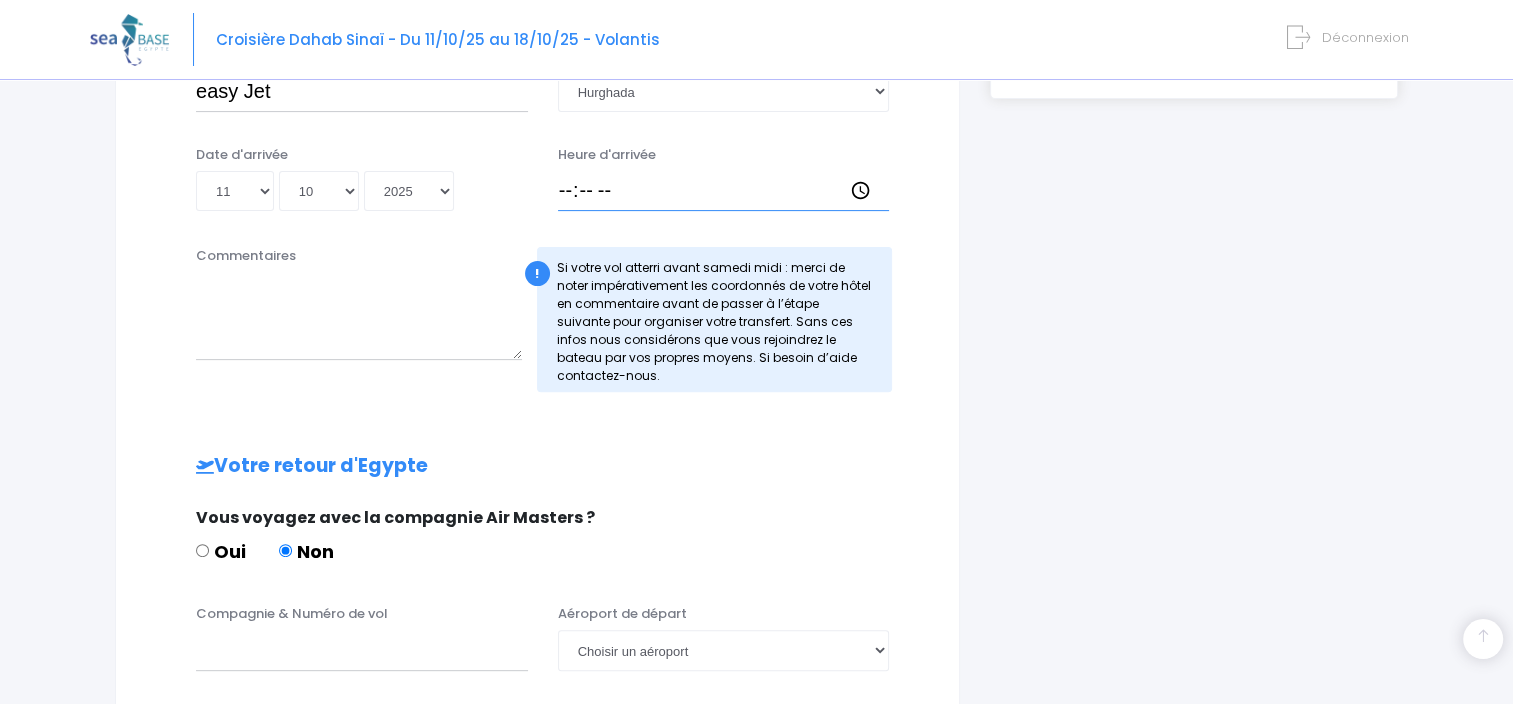 click on "Heure d'arrivée" at bounding box center [724, 191] 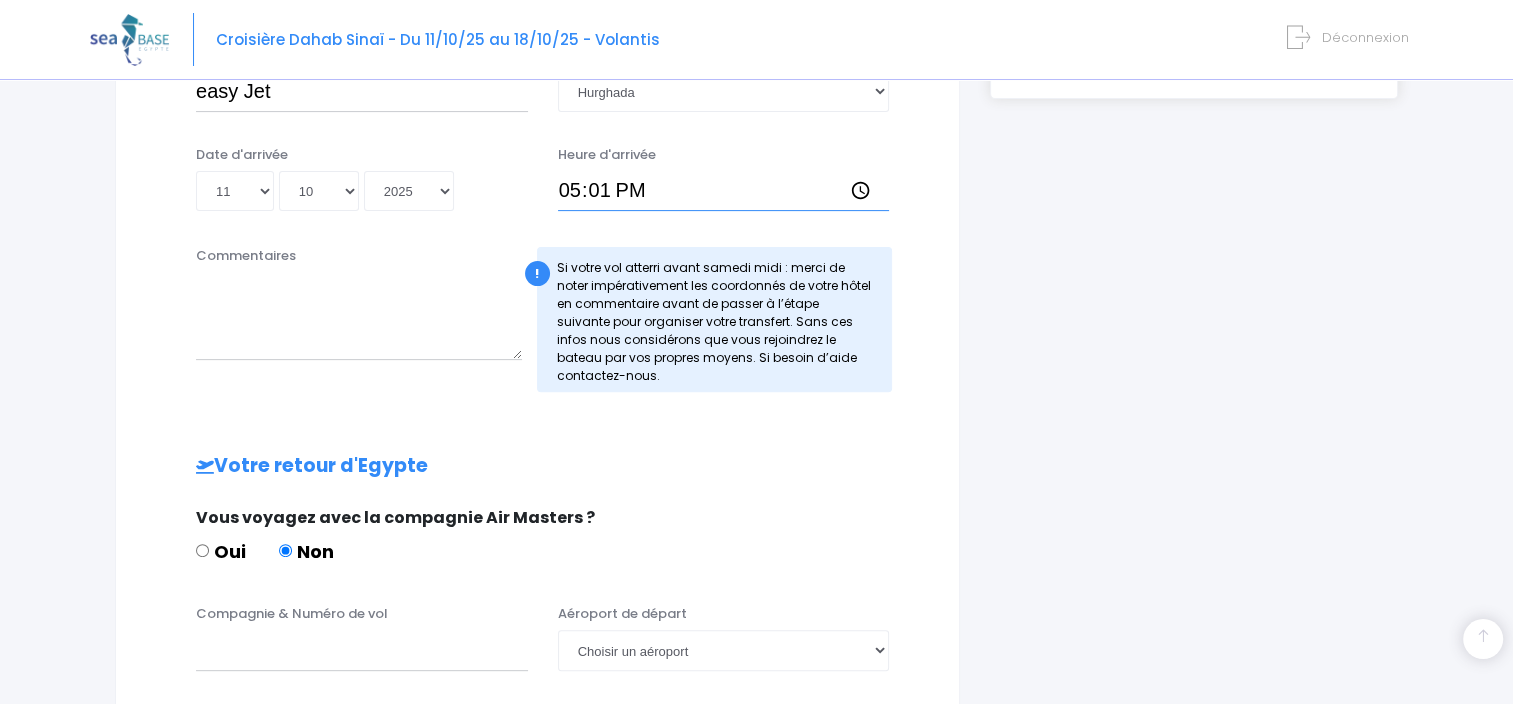 type on "17:15" 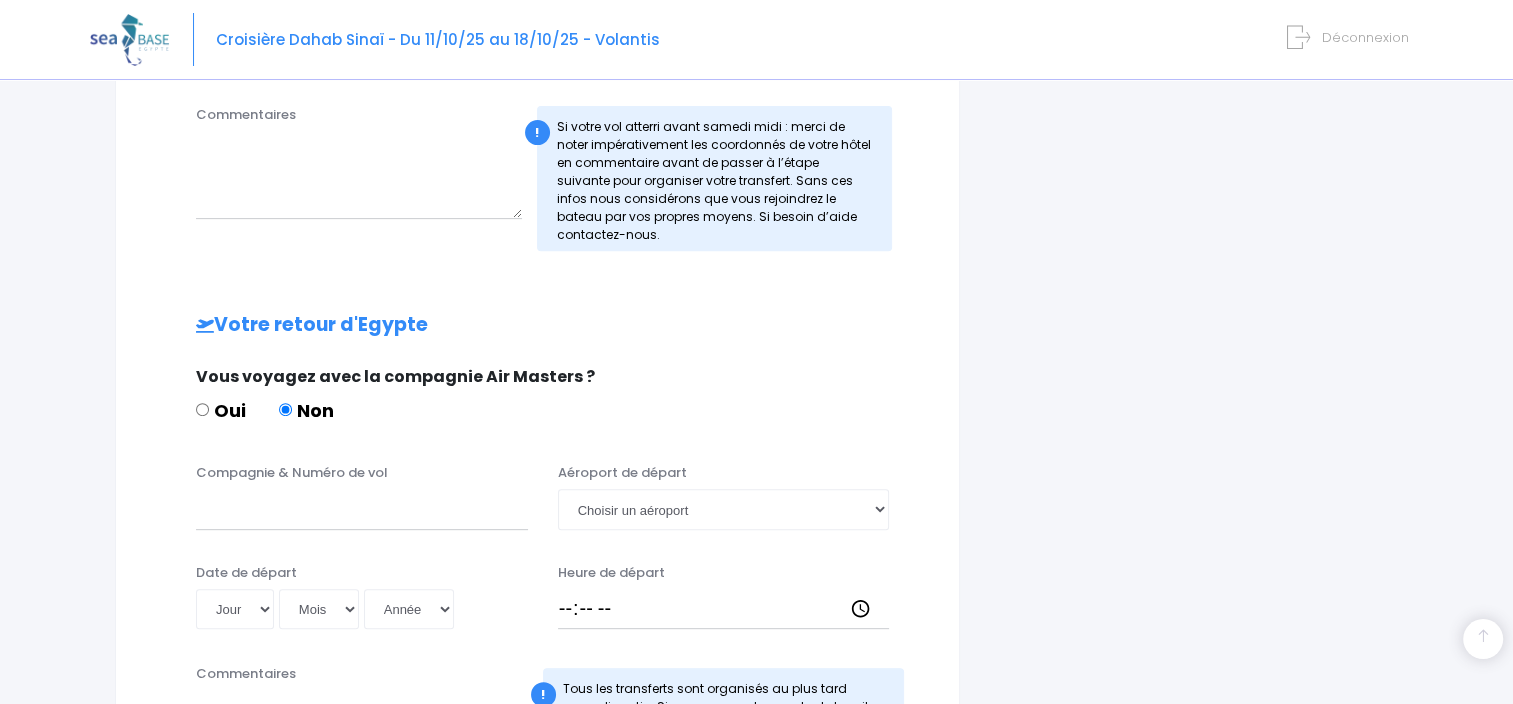 scroll, scrollTop: 800, scrollLeft: 0, axis: vertical 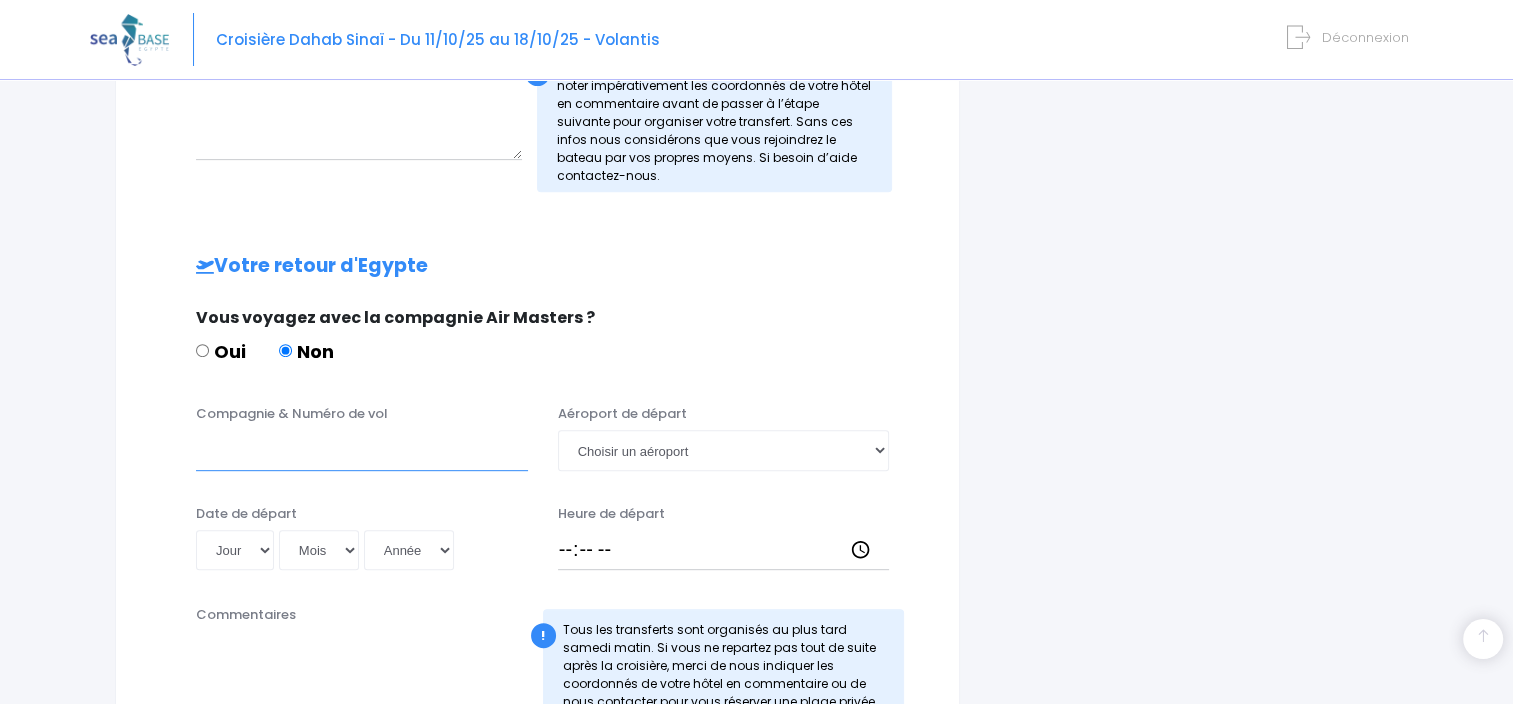 click on "Compagnie & Numéro de vol" at bounding box center [362, 450] 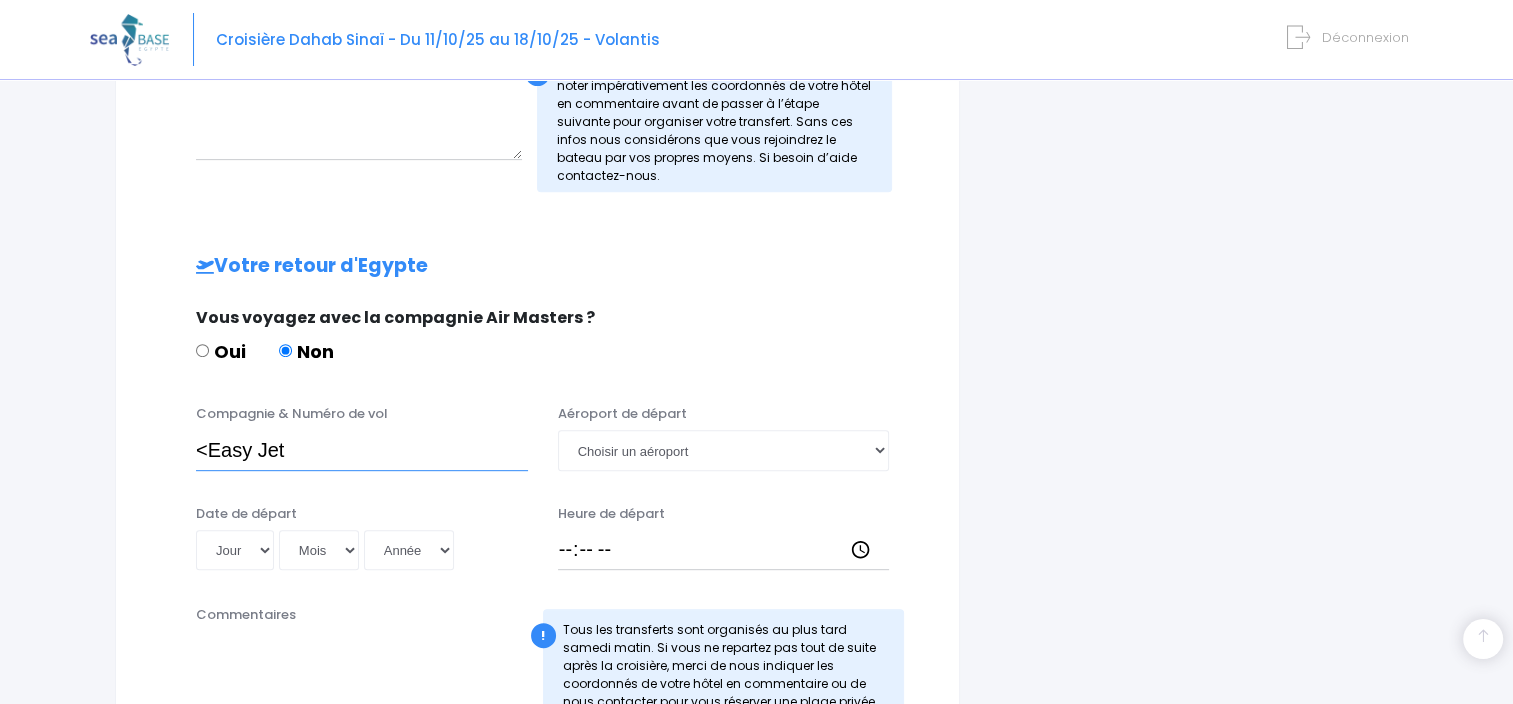 click on "<Easy Jet" at bounding box center [362, 450] 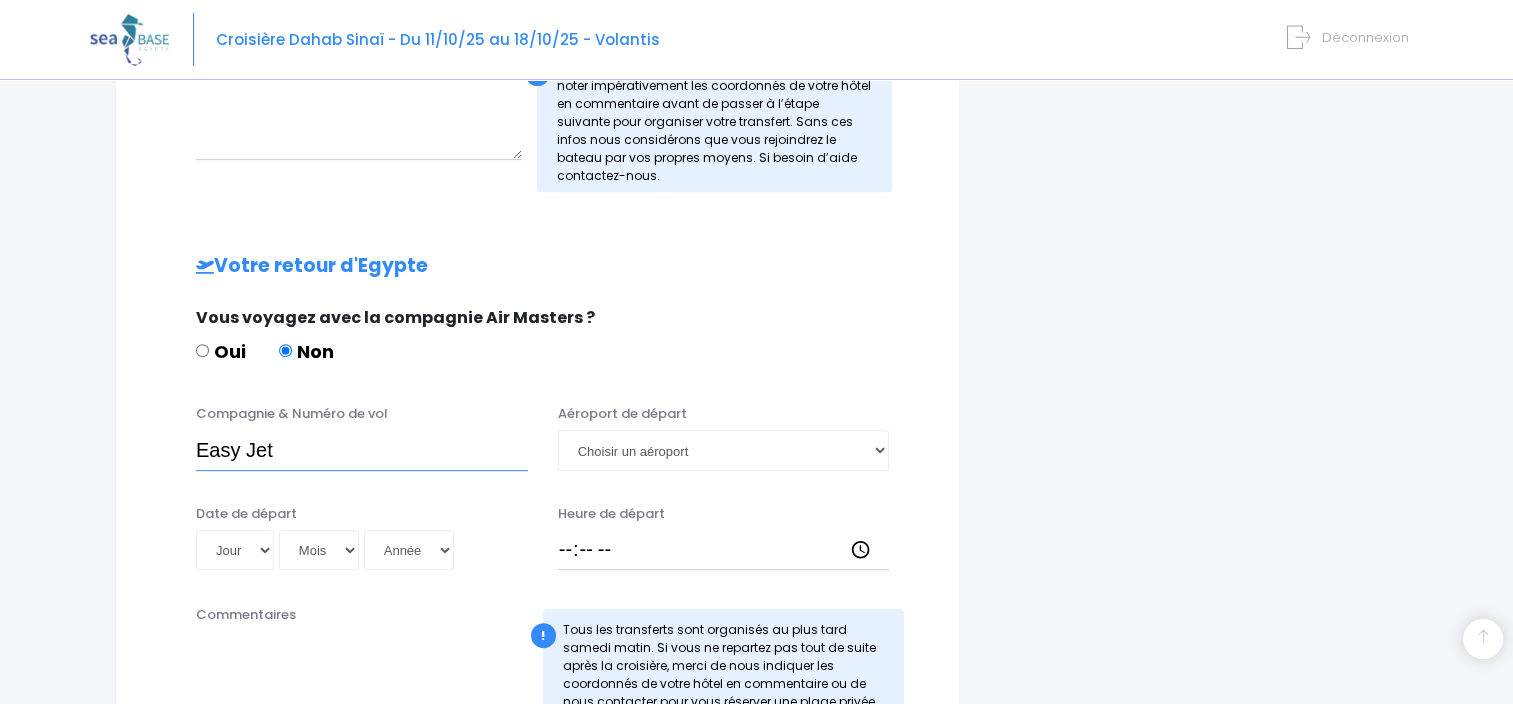 type on "Easy Jet" 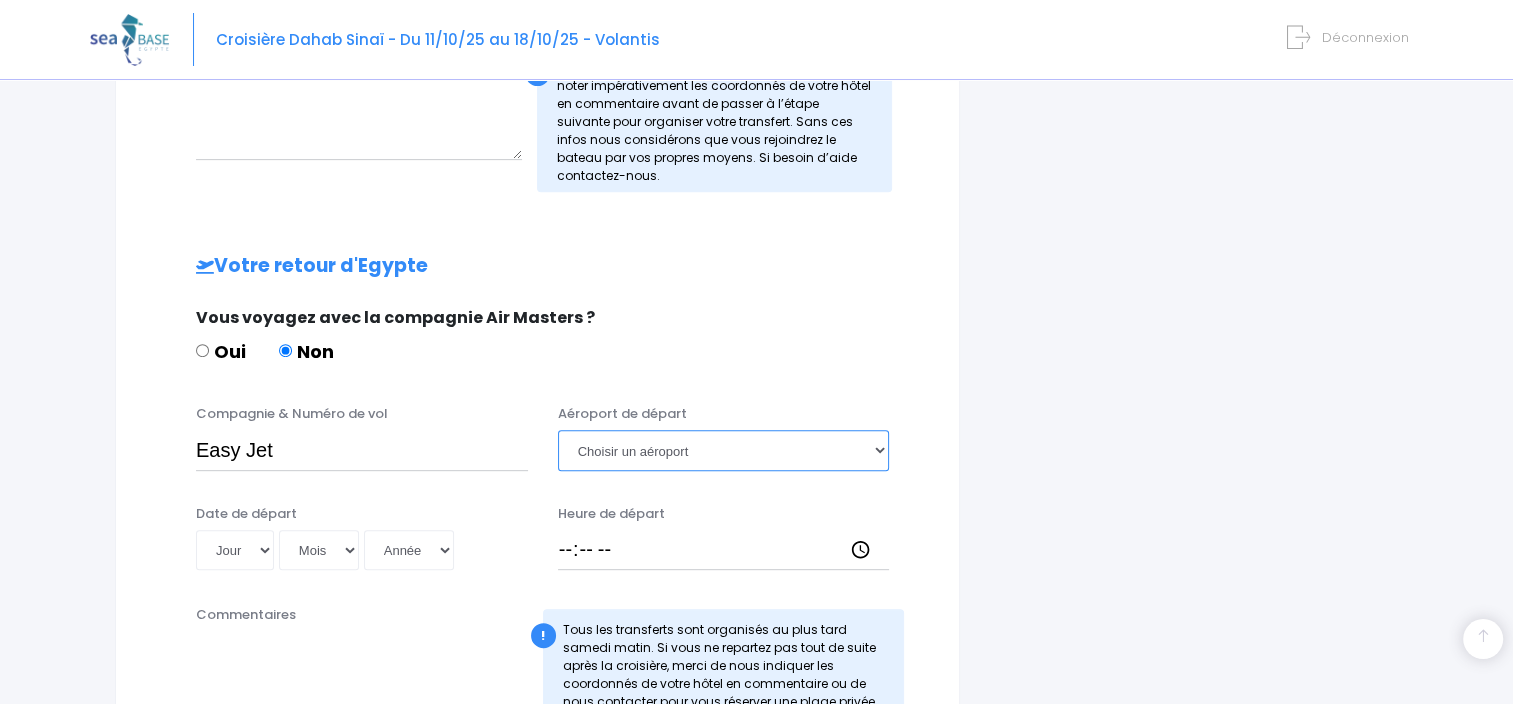 click on "Choisir un aéroport
Hurghada
Marsa Alam" at bounding box center (724, 450) 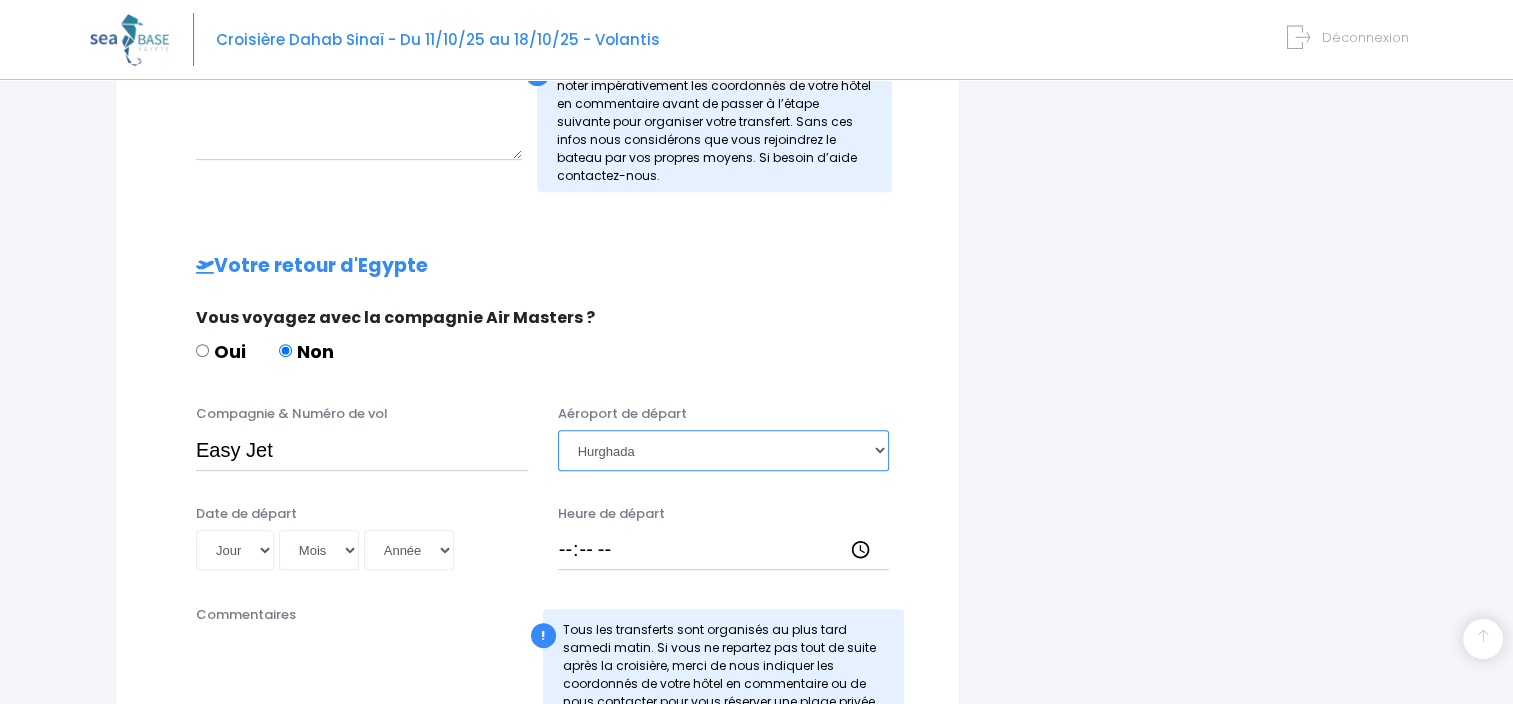 click on "Choisir un aéroport
Hurghada
Marsa Alam" at bounding box center [724, 450] 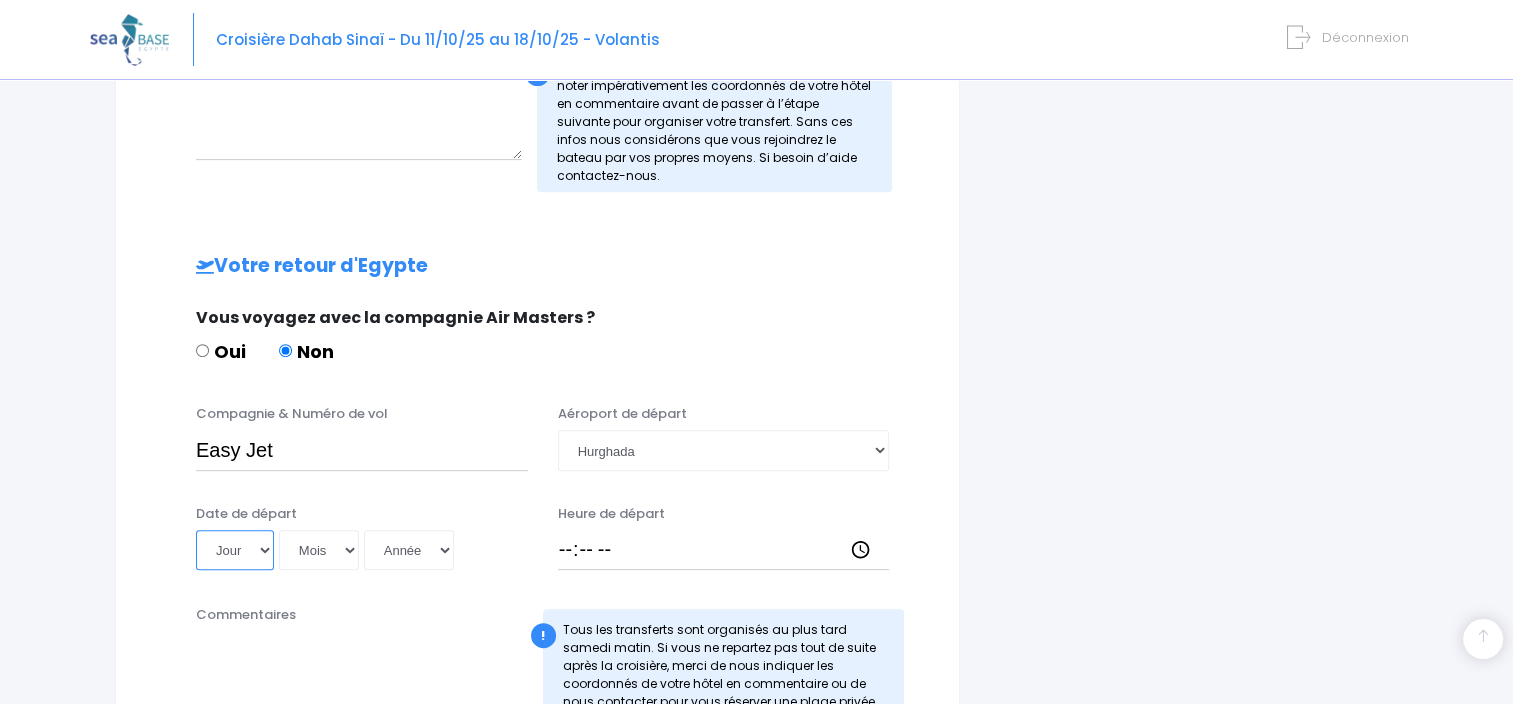 click on "Jour 01 02 03 04 05 06 07 08 09 10 11 12 13 14 15 16 17 18 19 20 21 22 23 24 25 26 27 28 29 30 31" at bounding box center (235, 550) 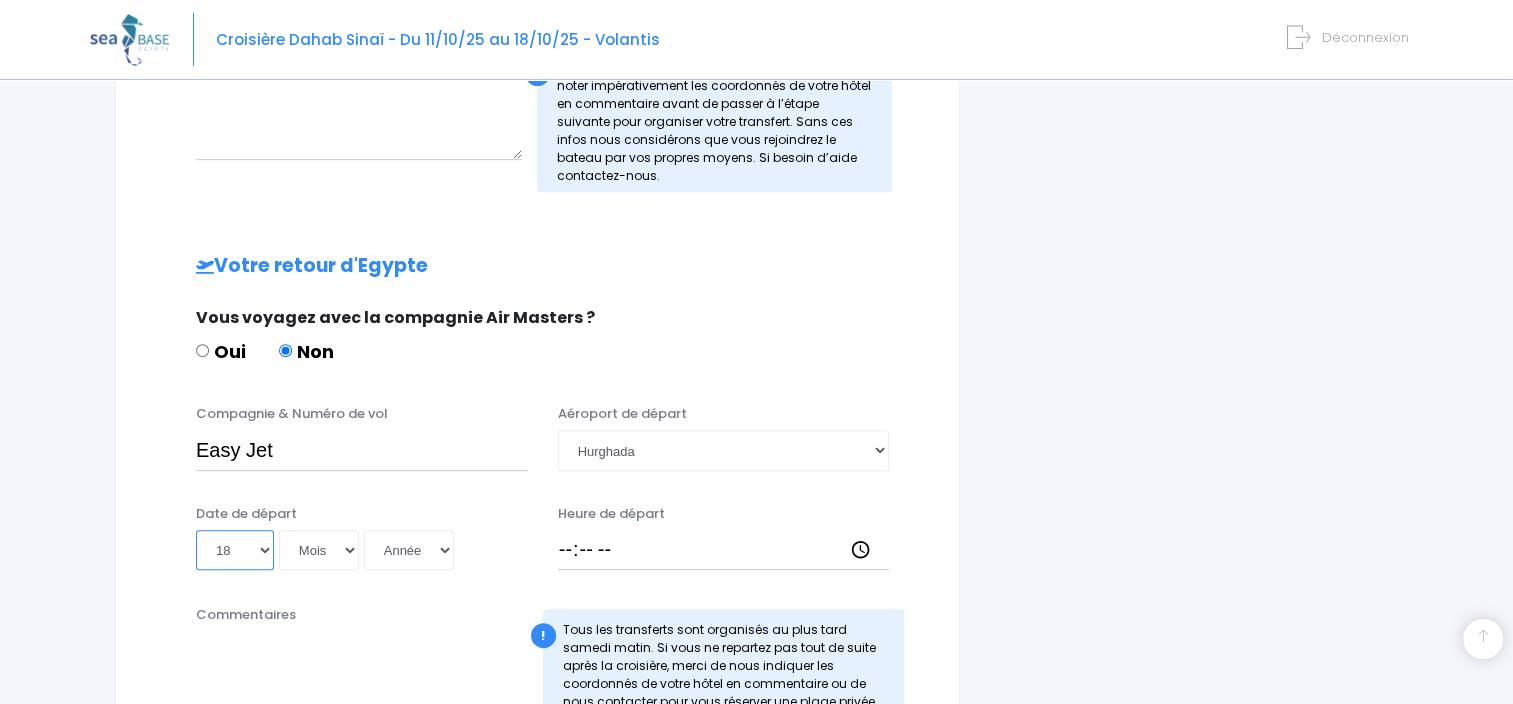 click on "Jour 01 02 03 04 05 06 07 08 09 10 11 12 13 14 15 16 17 18 19 20 21 22 23 24 25 26 27 28 29 30 31" at bounding box center [235, 550] 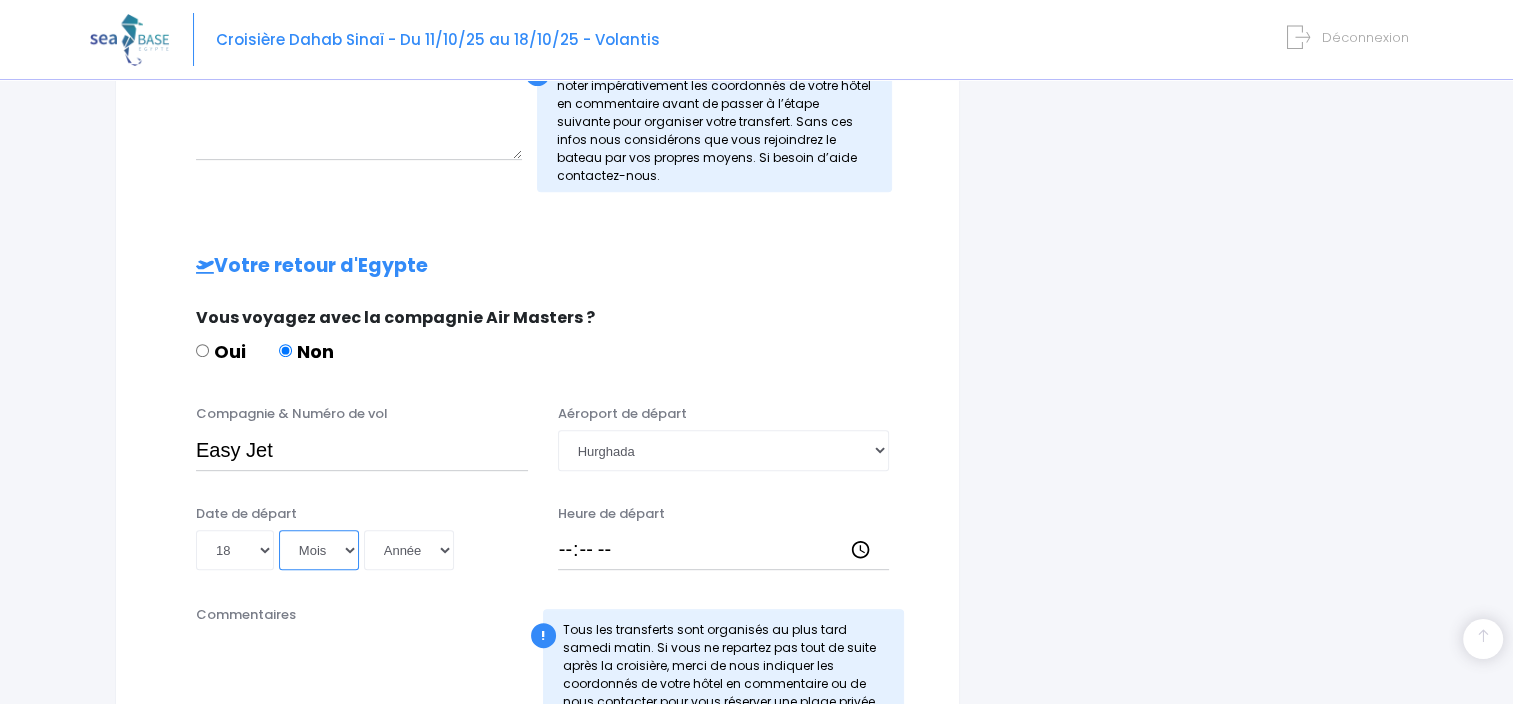 click on "Mois 01 02 03 04 05 06 07 08 09 10 11 12" at bounding box center (319, 550) 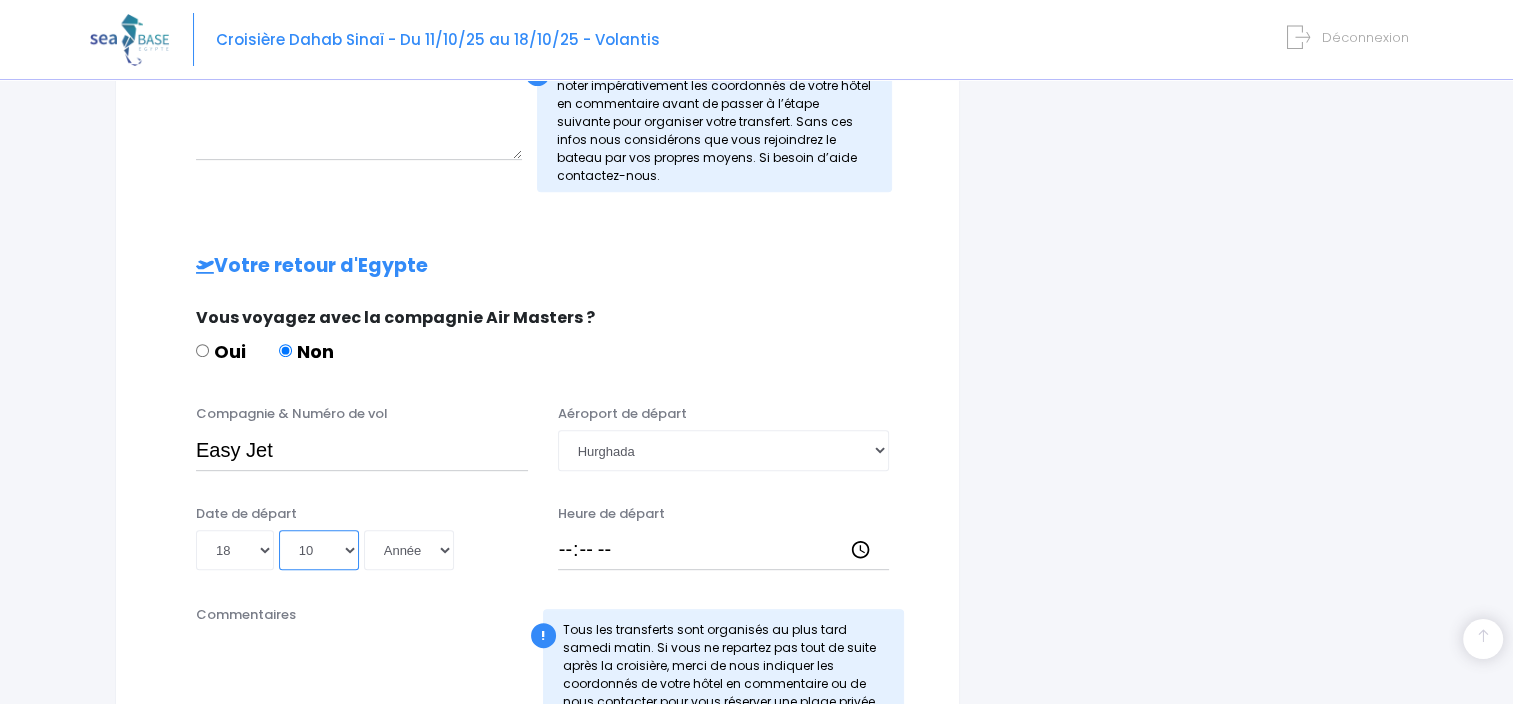 click on "Mois 01 02 03 04 05 06 07 08 09 10 11 12" at bounding box center [319, 550] 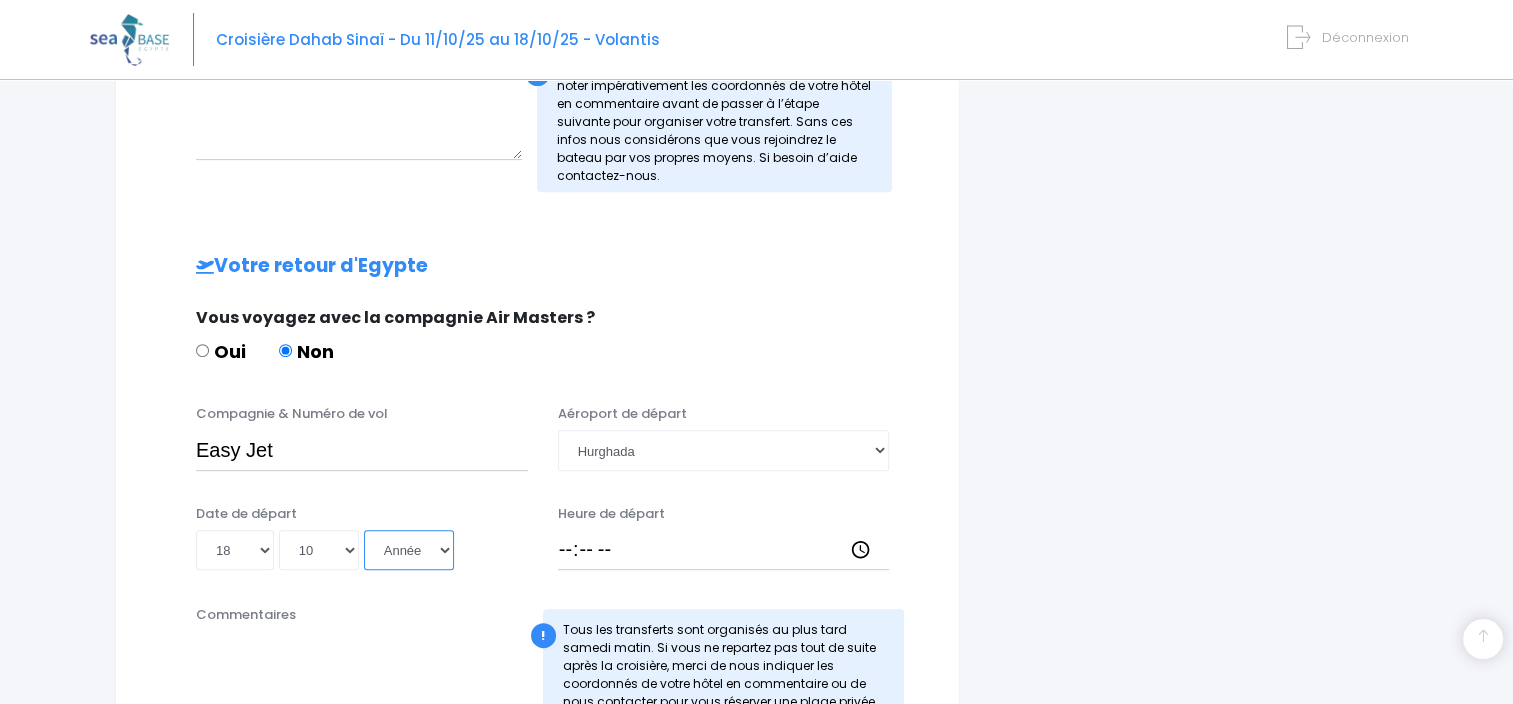 click on "Année 2045 2044 2043 2042 2041 2040 2039 2038 2037 2036 2035 2034 2033 2032 2031 2030 2029 2028 2027 2026 2025 2024 2023 2022 2021 2020 2019 2018 2017 2016 2015 2014 2013 2012 2011 2010 2009 2008 2007 2006 2005 2004 2003 2002 2001 2000 1999 1998 1997 1996 1995 1994 1993 1992 1991 1990 1989 1988 1987 1986 1985 1984 1983 1982 1981 1980 1979 1978 1977 1976 1975 1974 1973 1972 1971 1970 1969 1968 1967 1966 1965 1964 1963 1962 1961 1960 1959 1958 1957 1956 1955 1954 1953 1952 1951 1950 1949 1948 1947 1946 1945 1944 1943 1942 1941 1940 1939 1938 1937 1936 1935 1934 1933 1932 1931 1930 1929 1928 1927 1926 1925 1924 1923 1922 1921 1920 1919 1918 1917 1916 1915 1914 1913 1912 1911 1910 1909 1908 1907 1906 1905 1904 1903 1902 1901 1900" at bounding box center (409, 550) 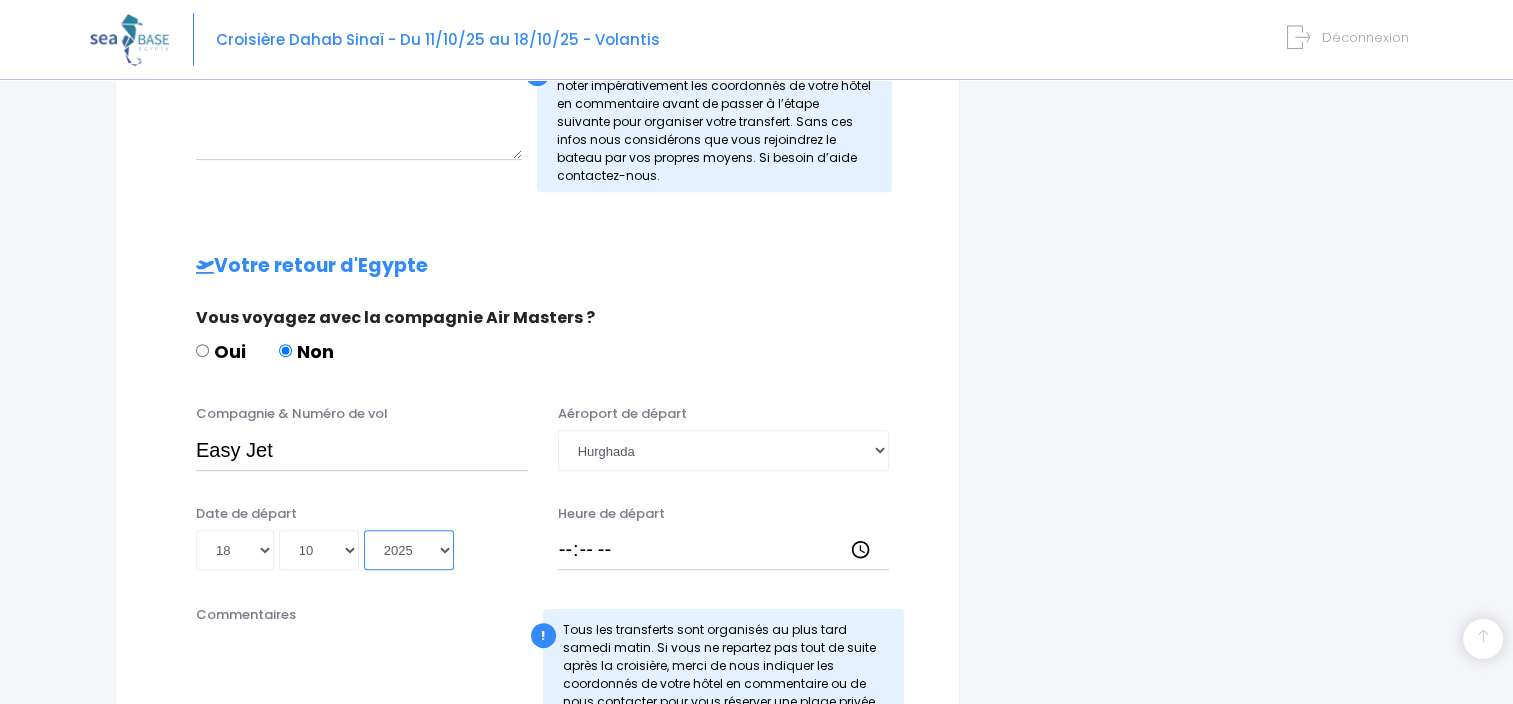 click on "Année 2045 2044 2043 2042 2041 2040 2039 2038 2037 2036 2035 2034 2033 2032 2031 2030 2029 2028 2027 2026 2025 2024 2023 2022 2021 2020 2019 2018 2017 2016 2015 2014 2013 2012 2011 2010 2009 2008 2007 2006 2005 2004 2003 2002 2001 2000 1999 1998 1997 1996 1995 1994 1993 1992 1991 1990 1989 1988 1987 1986 1985 1984 1983 1982 1981 1980 1979 1978 1977 1976 1975 1974 1973 1972 1971 1970 1969 1968 1967 1966 1965 1964 1963 1962 1961 1960 1959 1958 1957 1956 1955 1954 1953 1952 1951 1950 1949 1948 1947 1946 1945 1944 1943 1942 1941 1940 1939 1938 1937 1936 1935 1934 1933 1932 1931 1930 1929 1928 1927 1926 1925 1924 1923 1922 1921 1920 1919 1918 1917 1916 1915 1914 1913 1912 1911 1910 1909 1908 1907 1906 1905 1904 1903 1902 1901 1900" at bounding box center (409, 550) 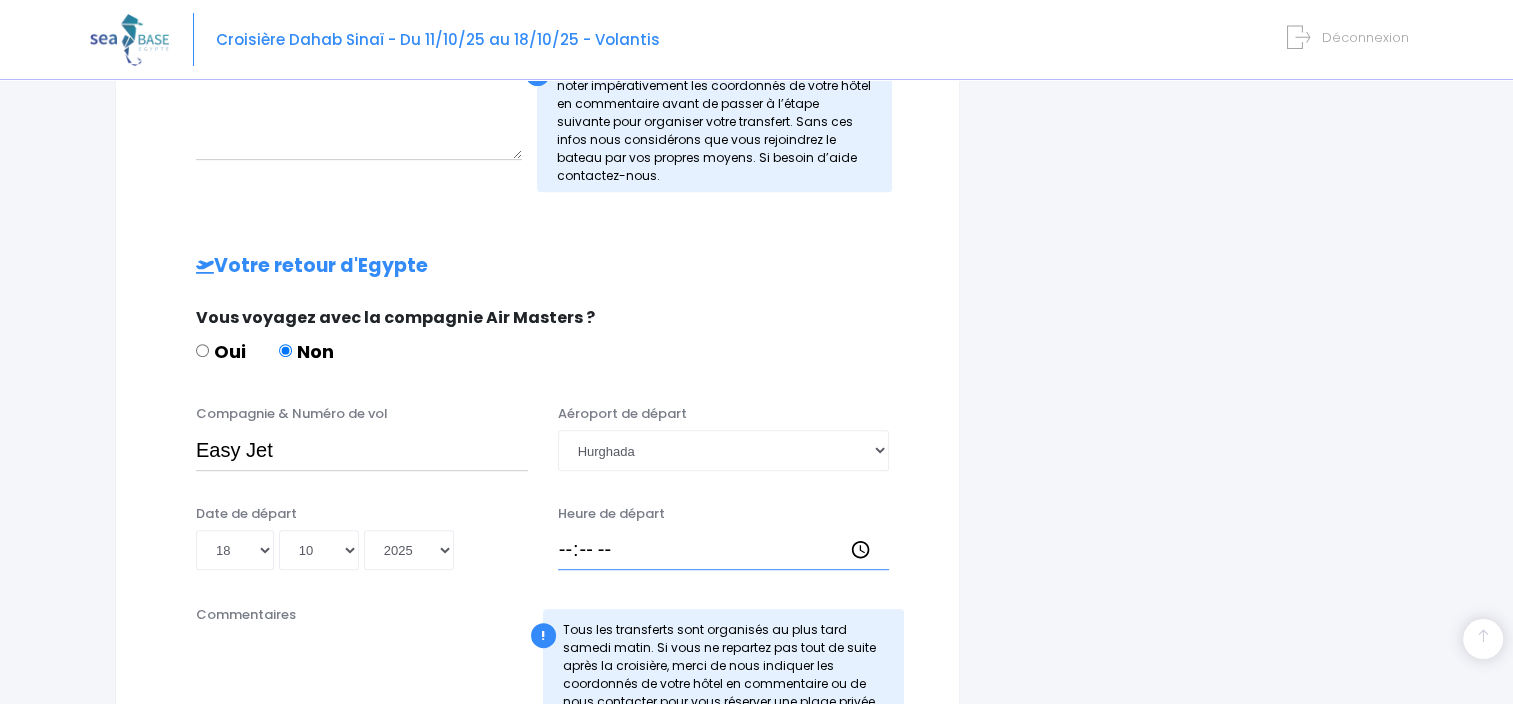 click on "Heure de départ" at bounding box center (724, 550) 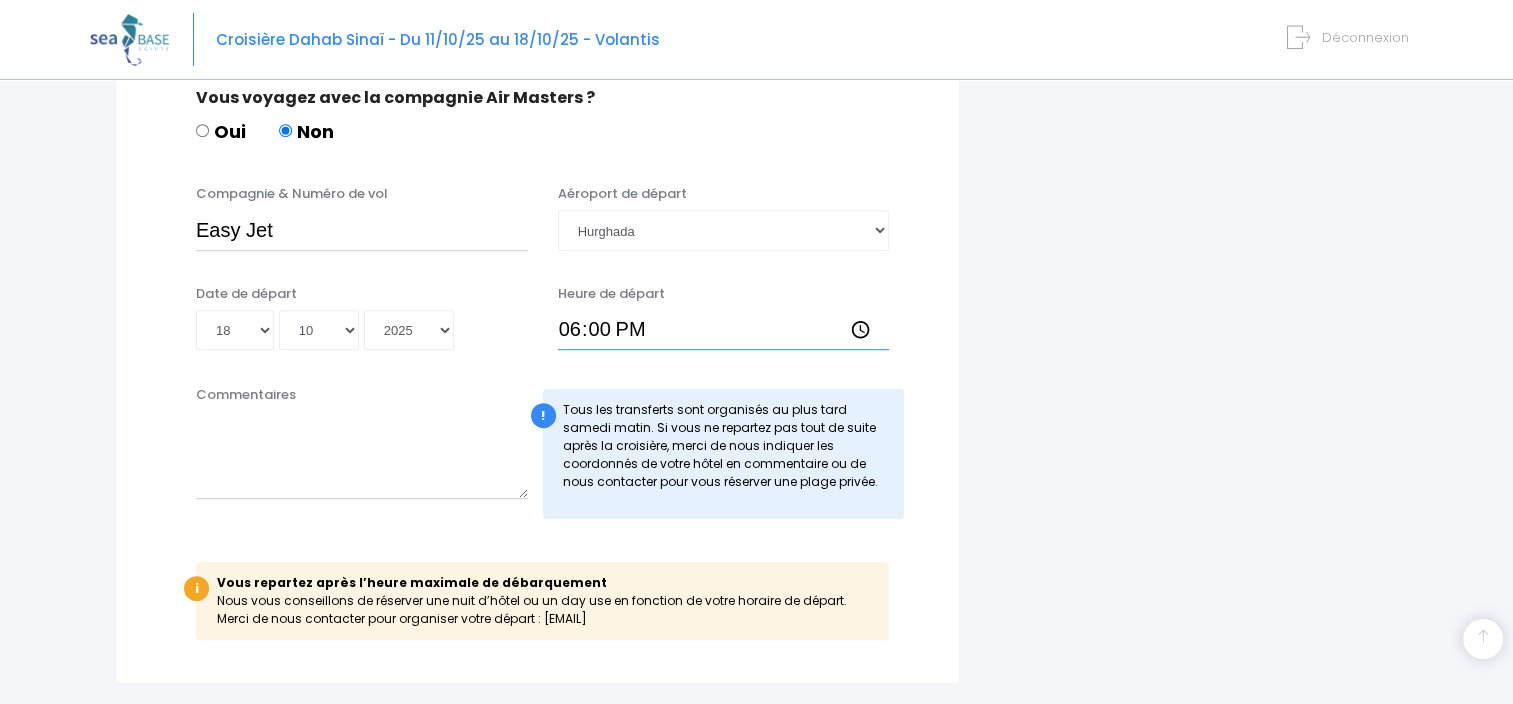 scroll, scrollTop: 1172, scrollLeft: 0, axis: vertical 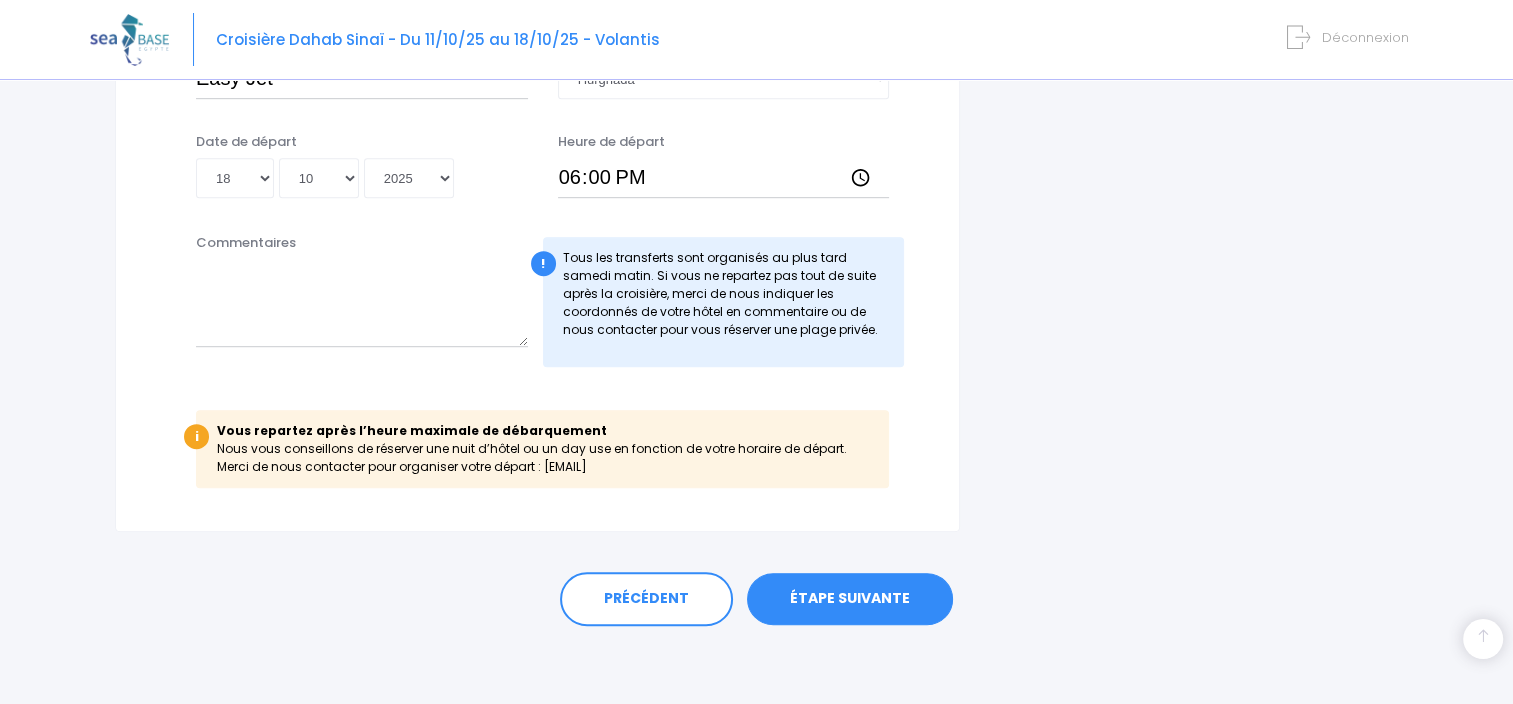 click on "ÉTAPE SUIVANTE" at bounding box center [850, 599] 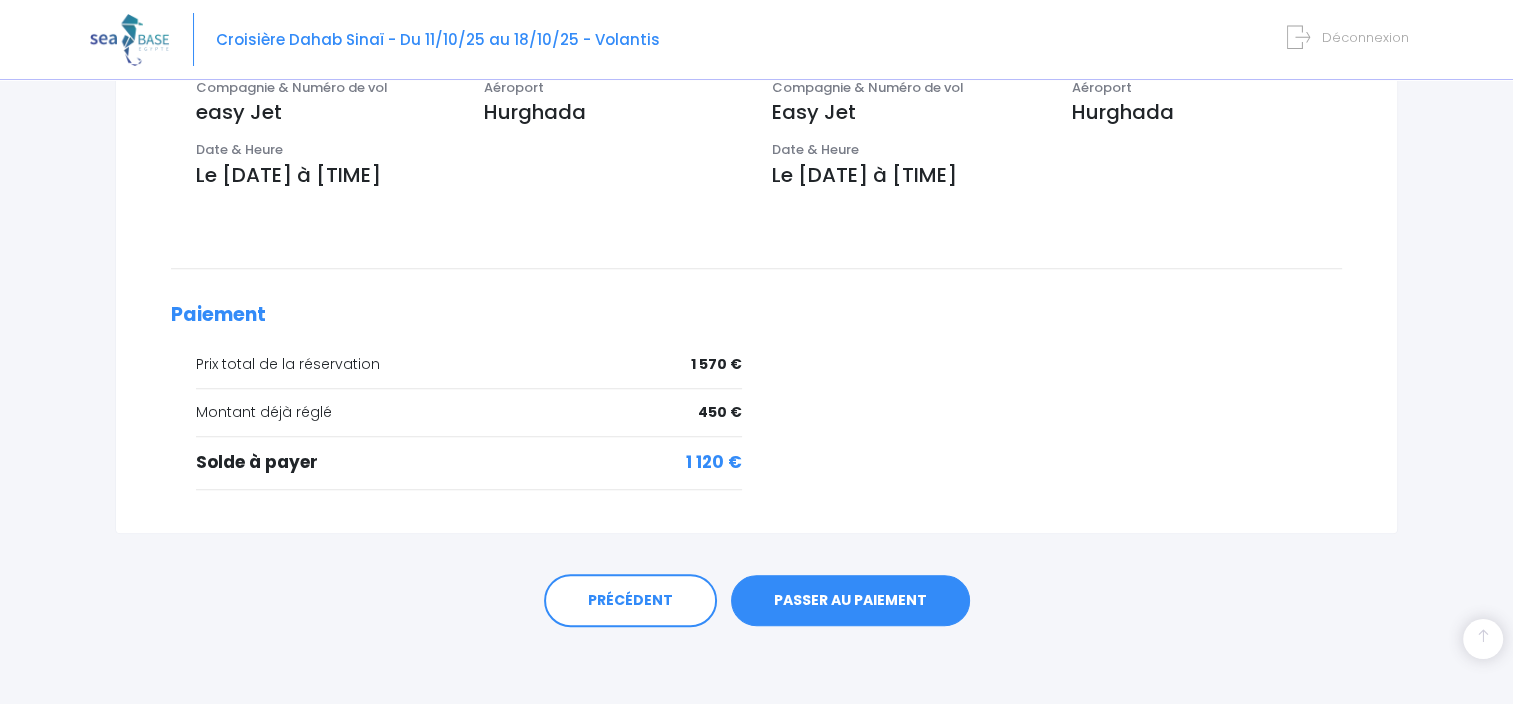 scroll, scrollTop: 699, scrollLeft: 0, axis: vertical 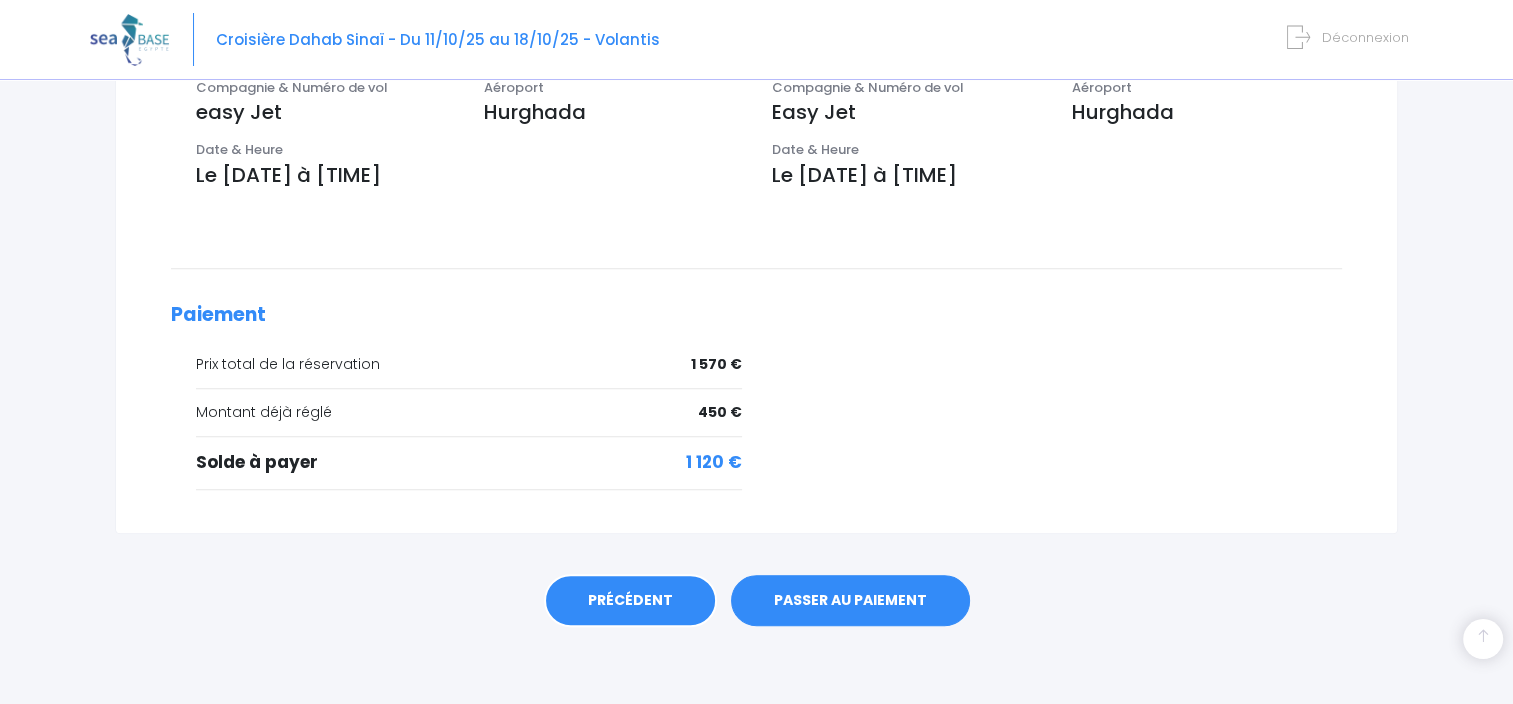 click on "PRÉCÉDENT" at bounding box center (630, 601) 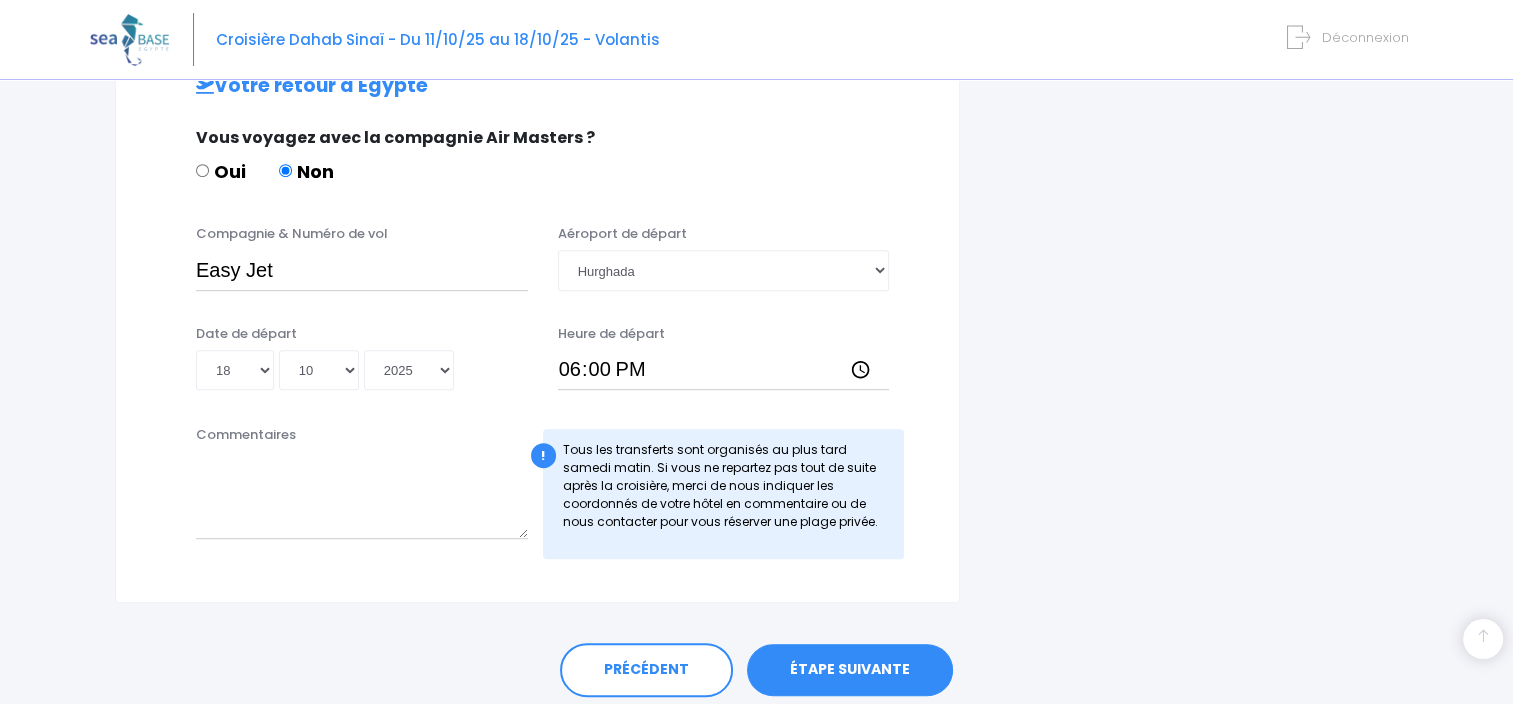 scroll, scrollTop: 1051, scrollLeft: 0, axis: vertical 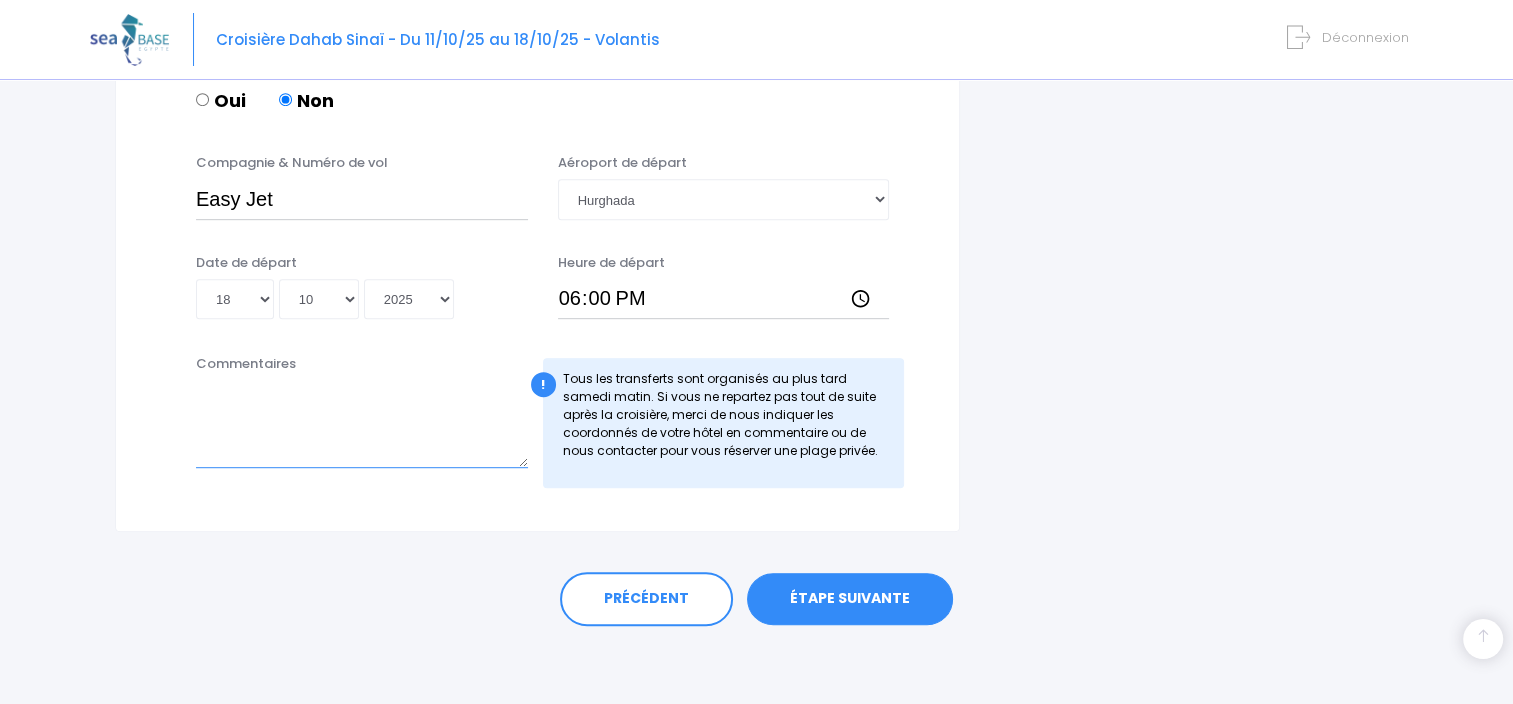 click on "Commentaires" at bounding box center [362, 424] 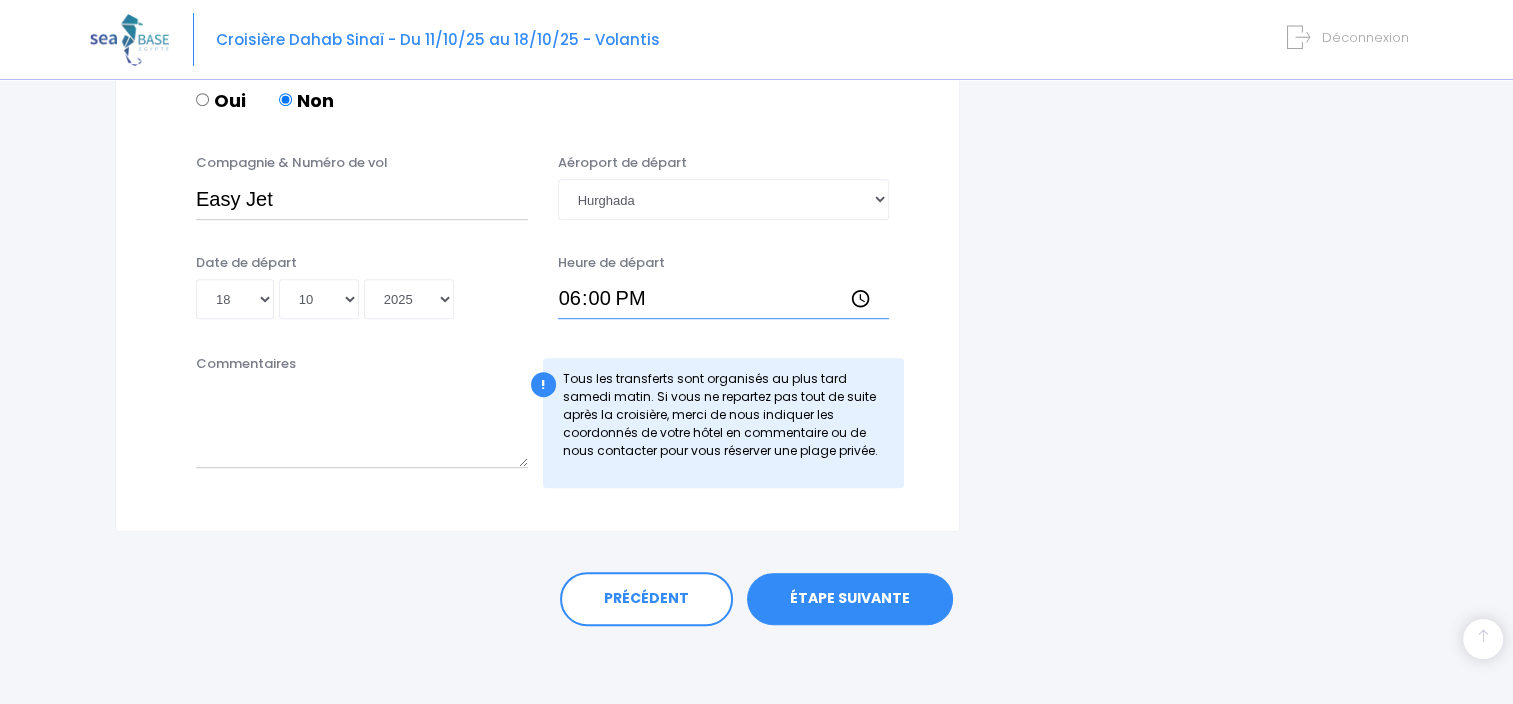 click on "18:00" at bounding box center (724, 299) 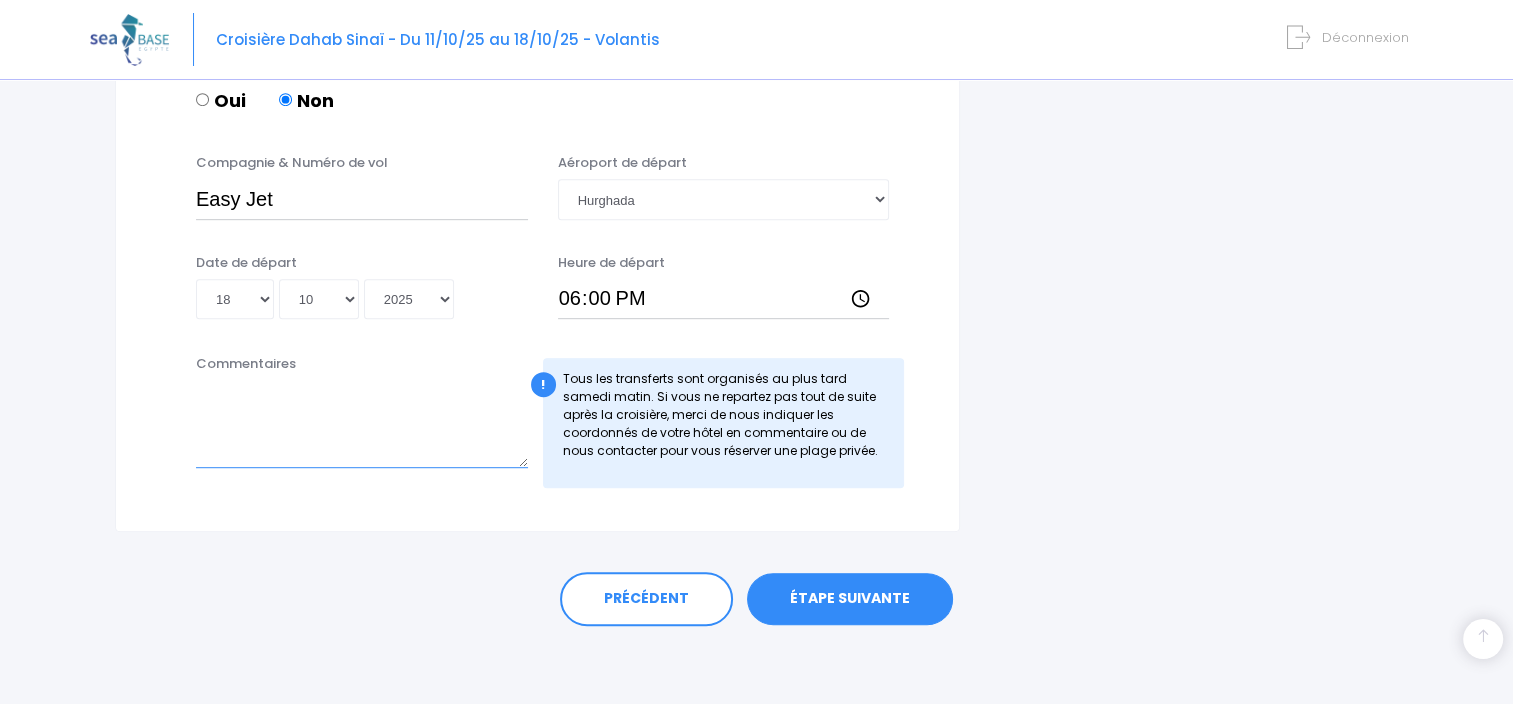 click on "Commentaires" at bounding box center (362, 424) 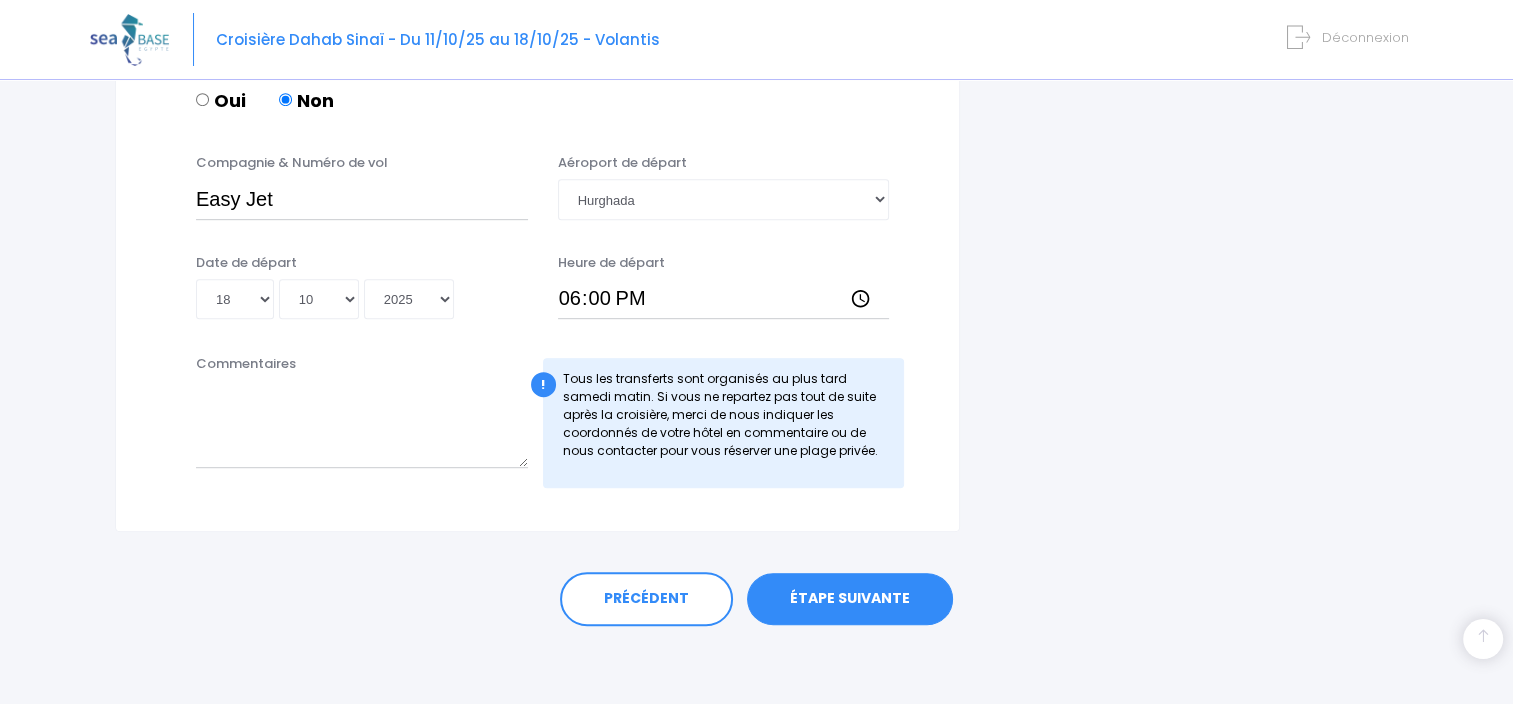 click on "ÉTAPE SUIVANTE" at bounding box center [850, 599] 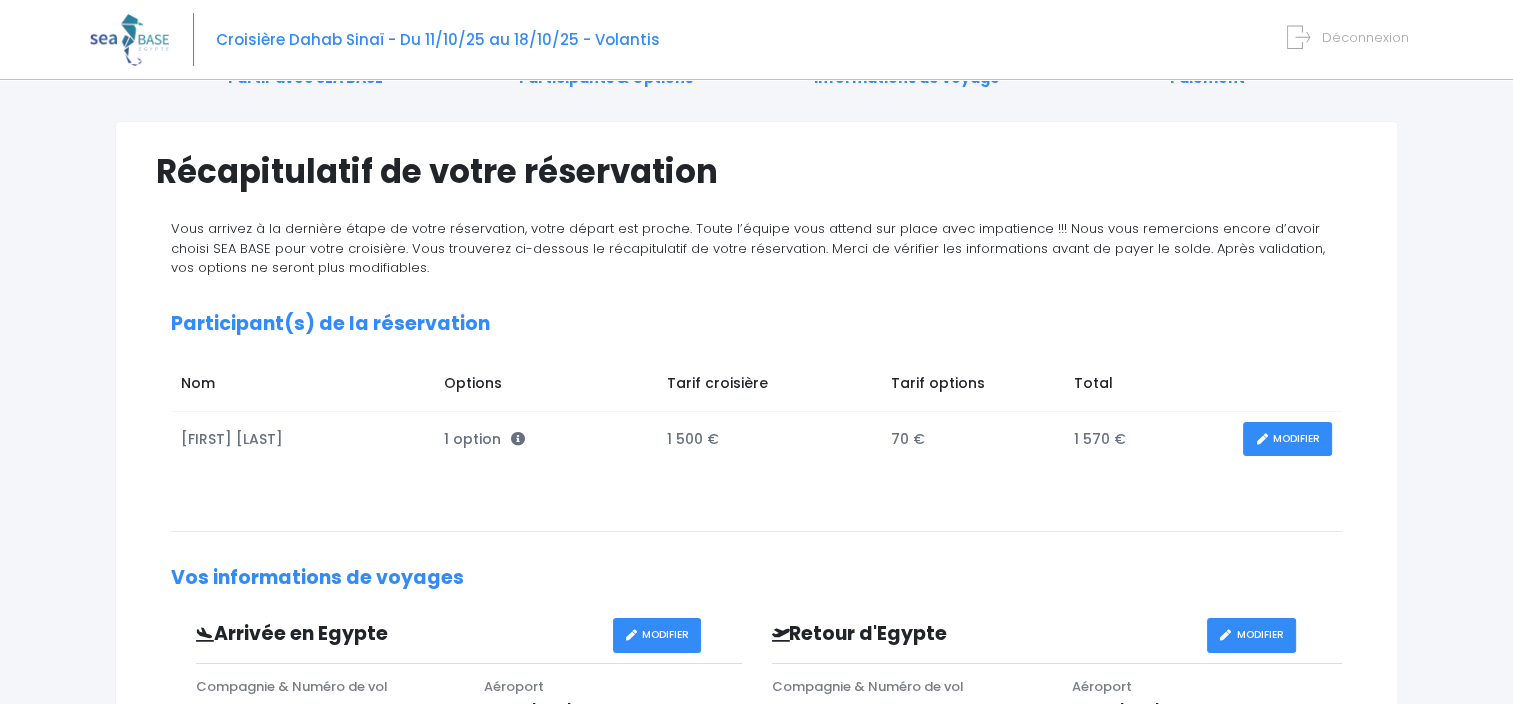 scroll, scrollTop: 200, scrollLeft: 0, axis: vertical 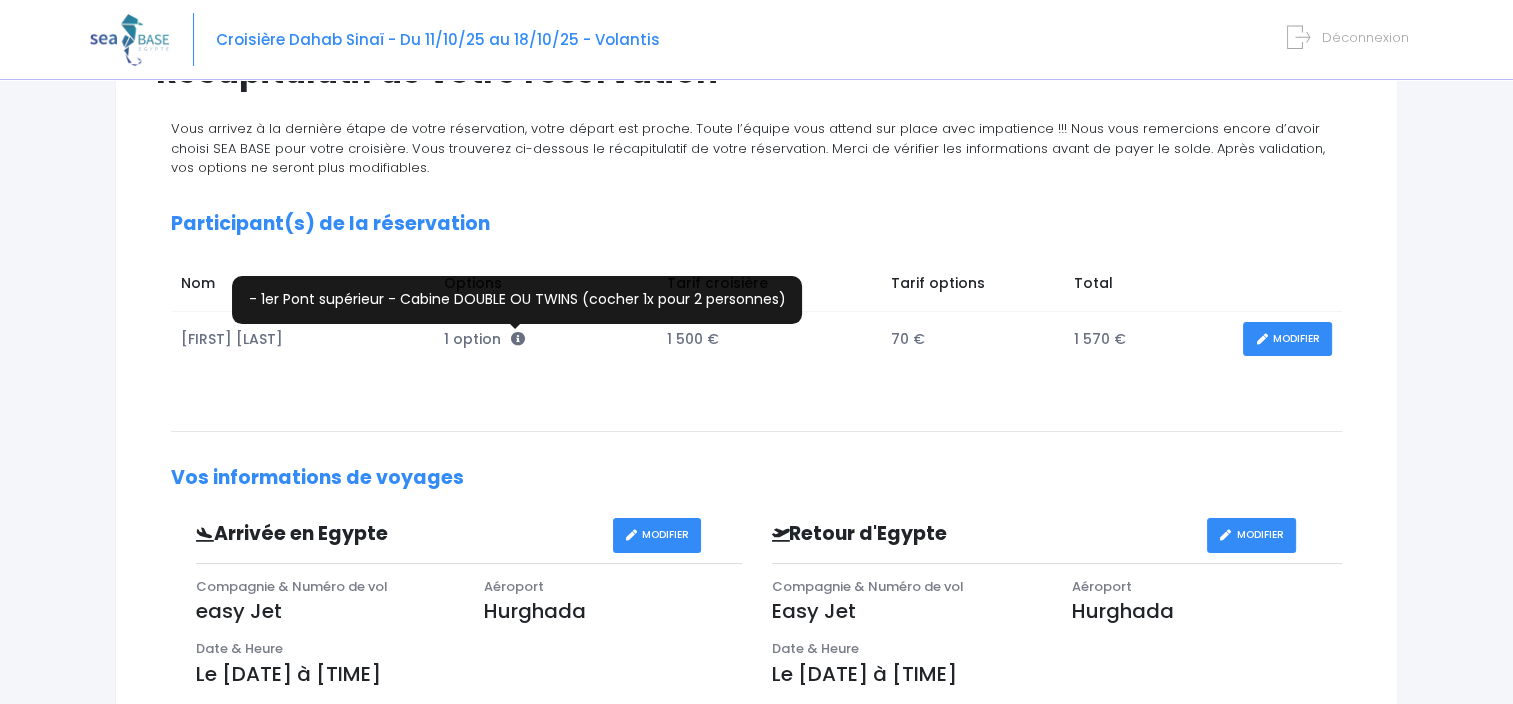click at bounding box center [518, 339] 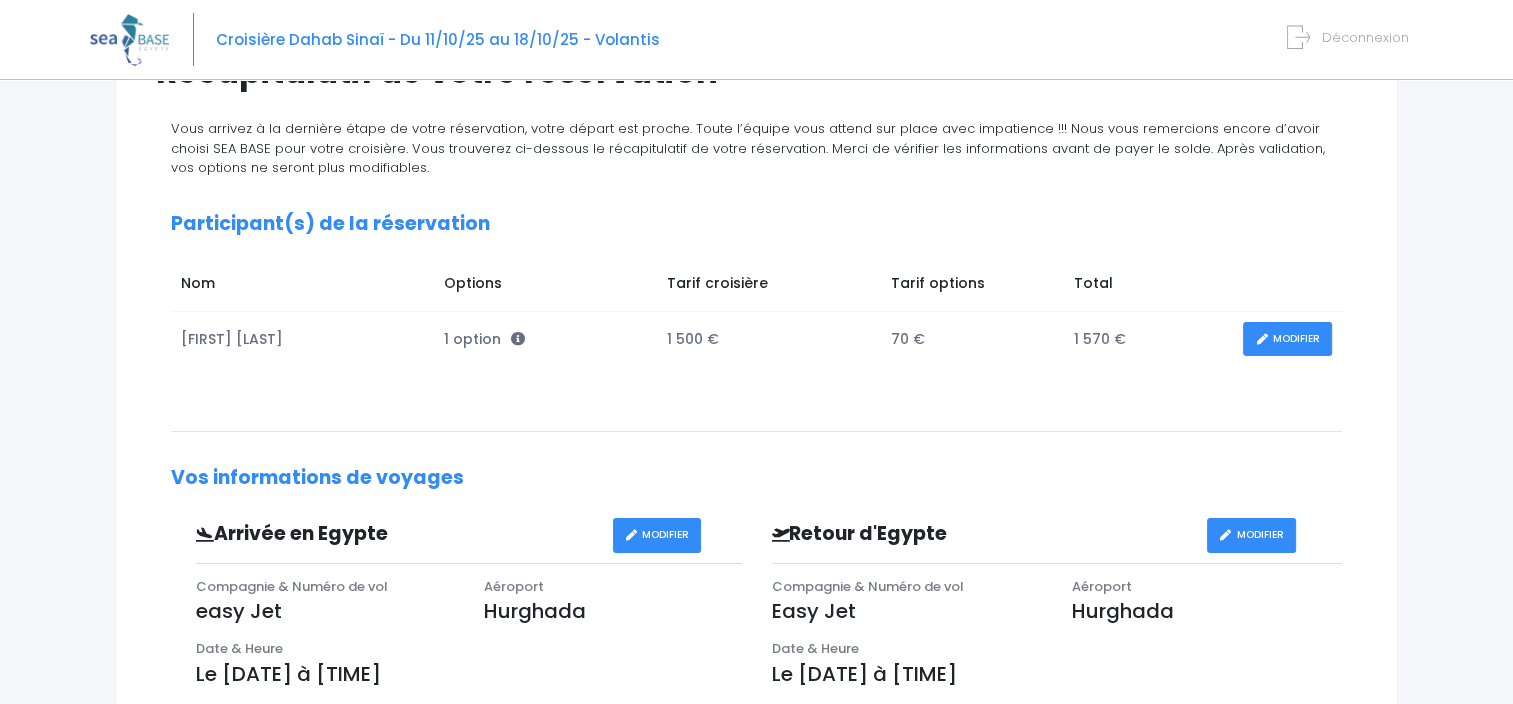click on "1 option" at bounding box center [484, 339] 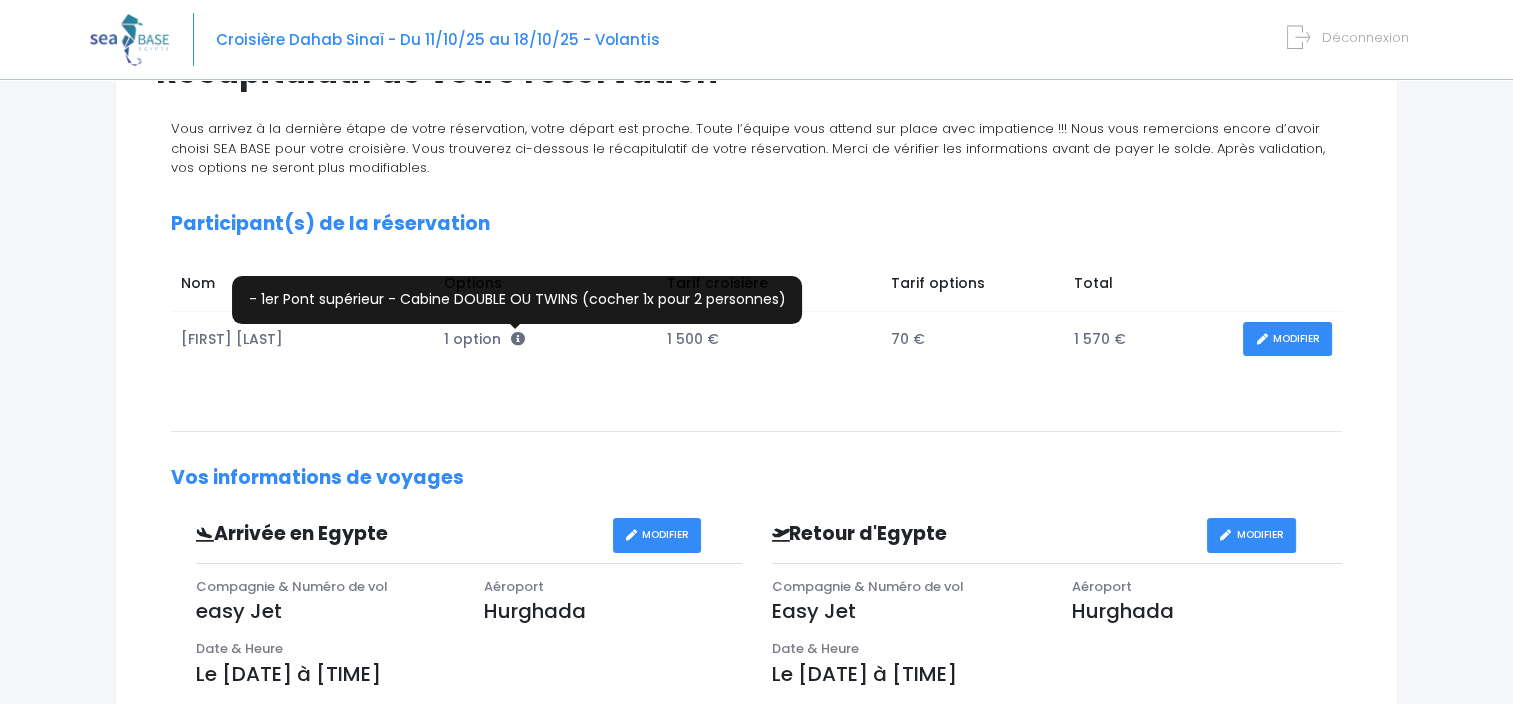 click at bounding box center (518, 339) 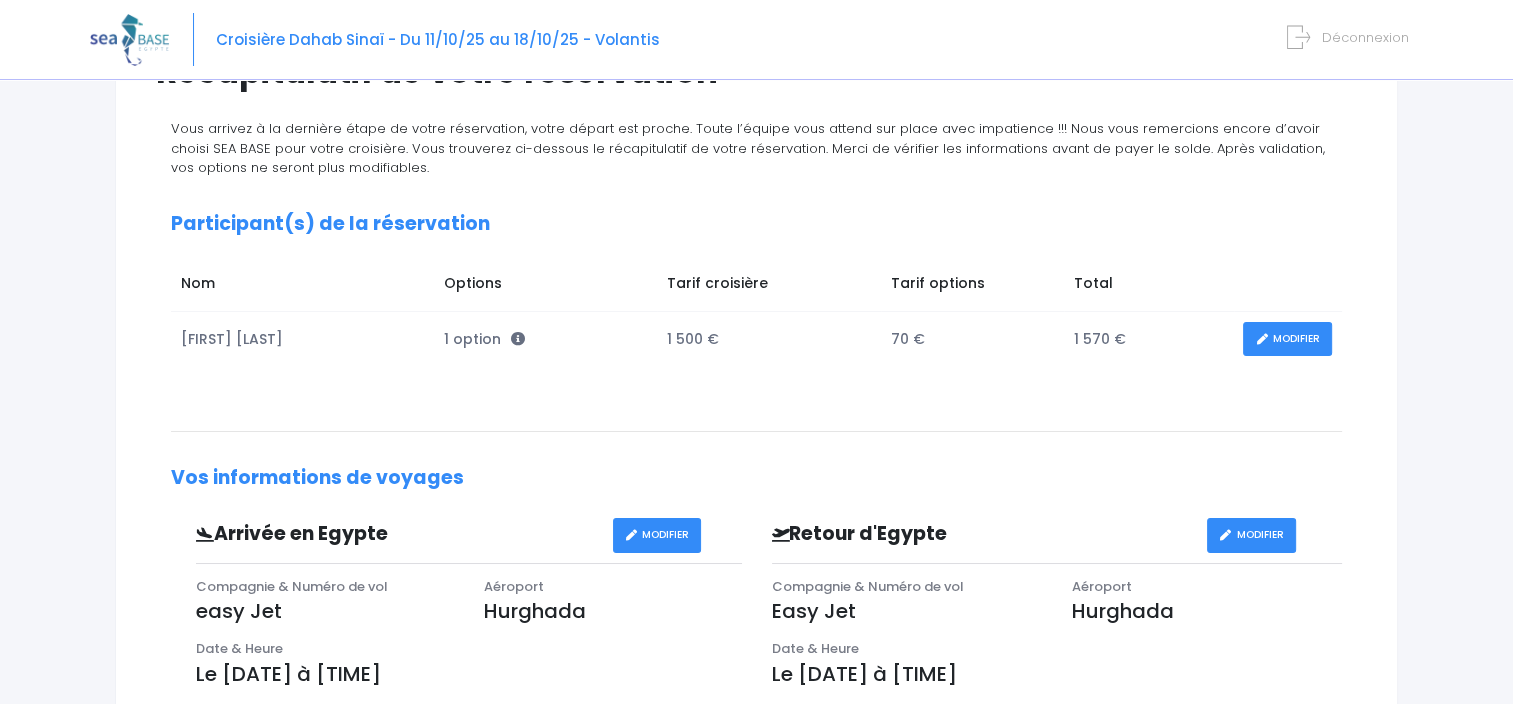 click on "1 option" at bounding box center [484, 339] 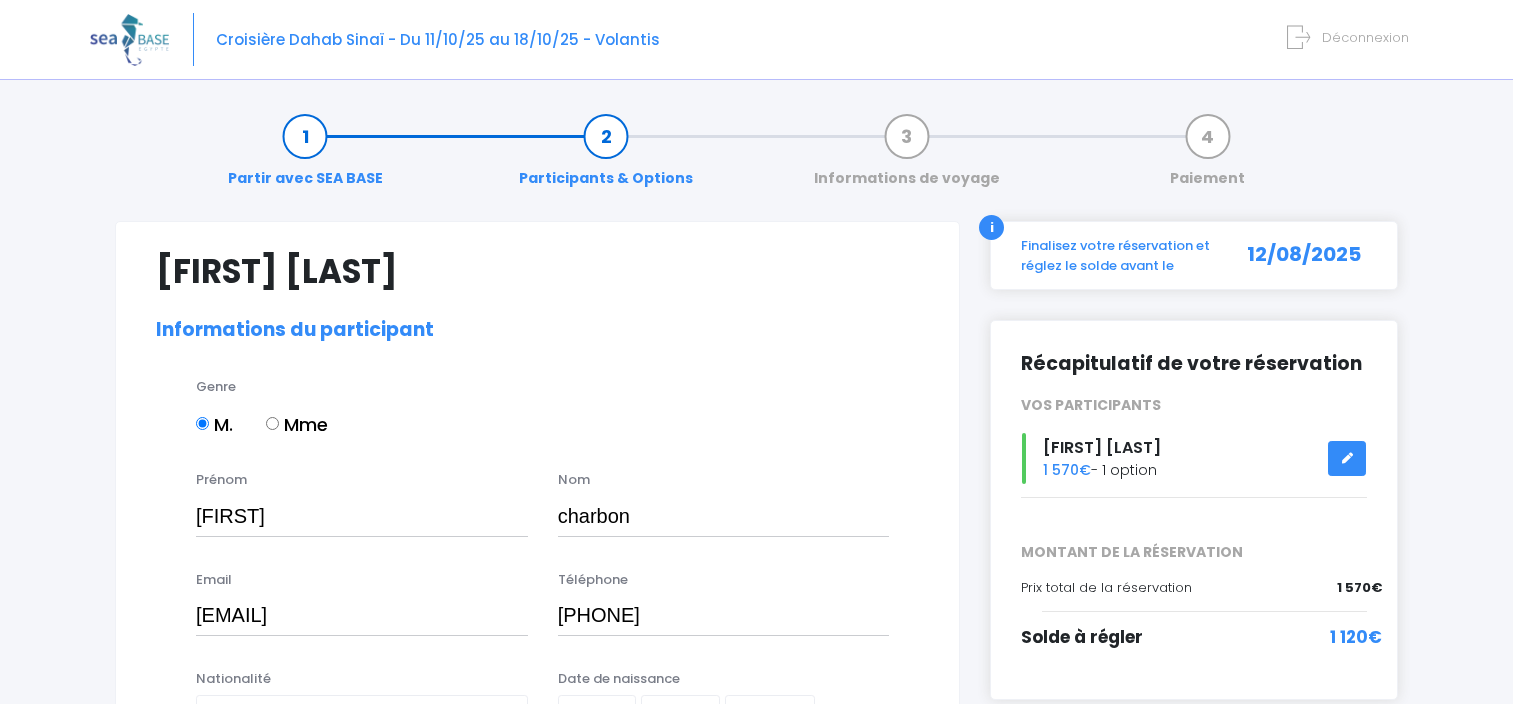select on "N4" 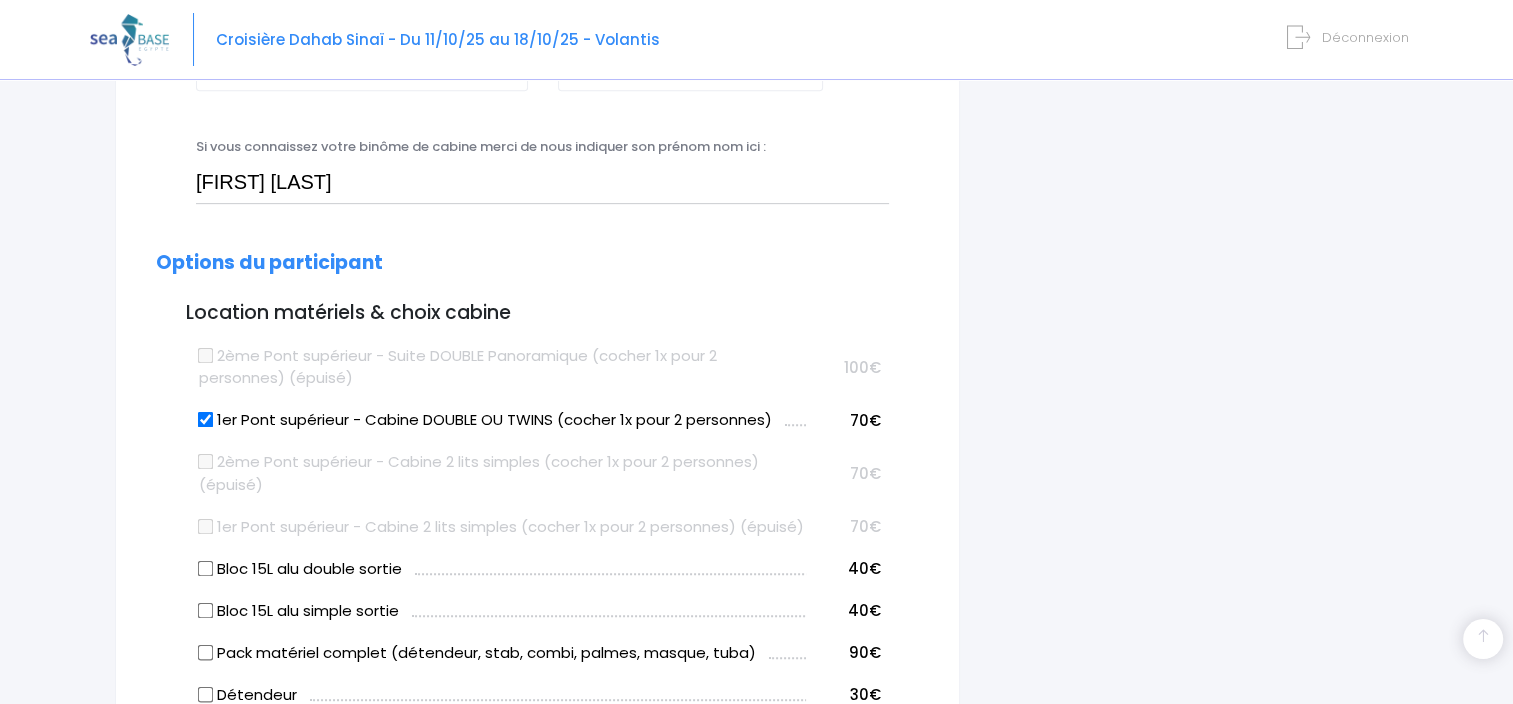 scroll, scrollTop: 900, scrollLeft: 0, axis: vertical 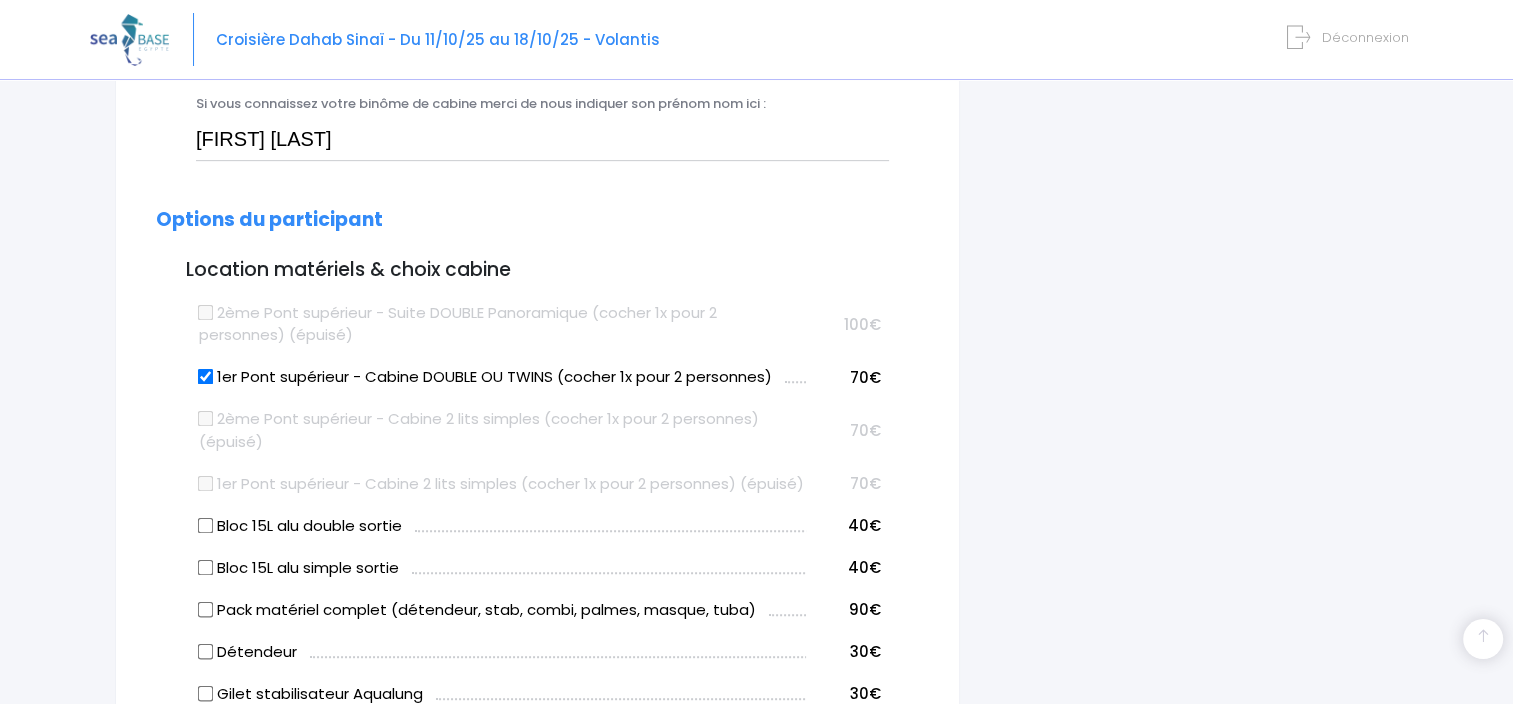 click on "1er Pont supérieur - Cabine DOUBLE OU TWINS (cocher 1x pour 2 personnes)" at bounding box center (206, 377) 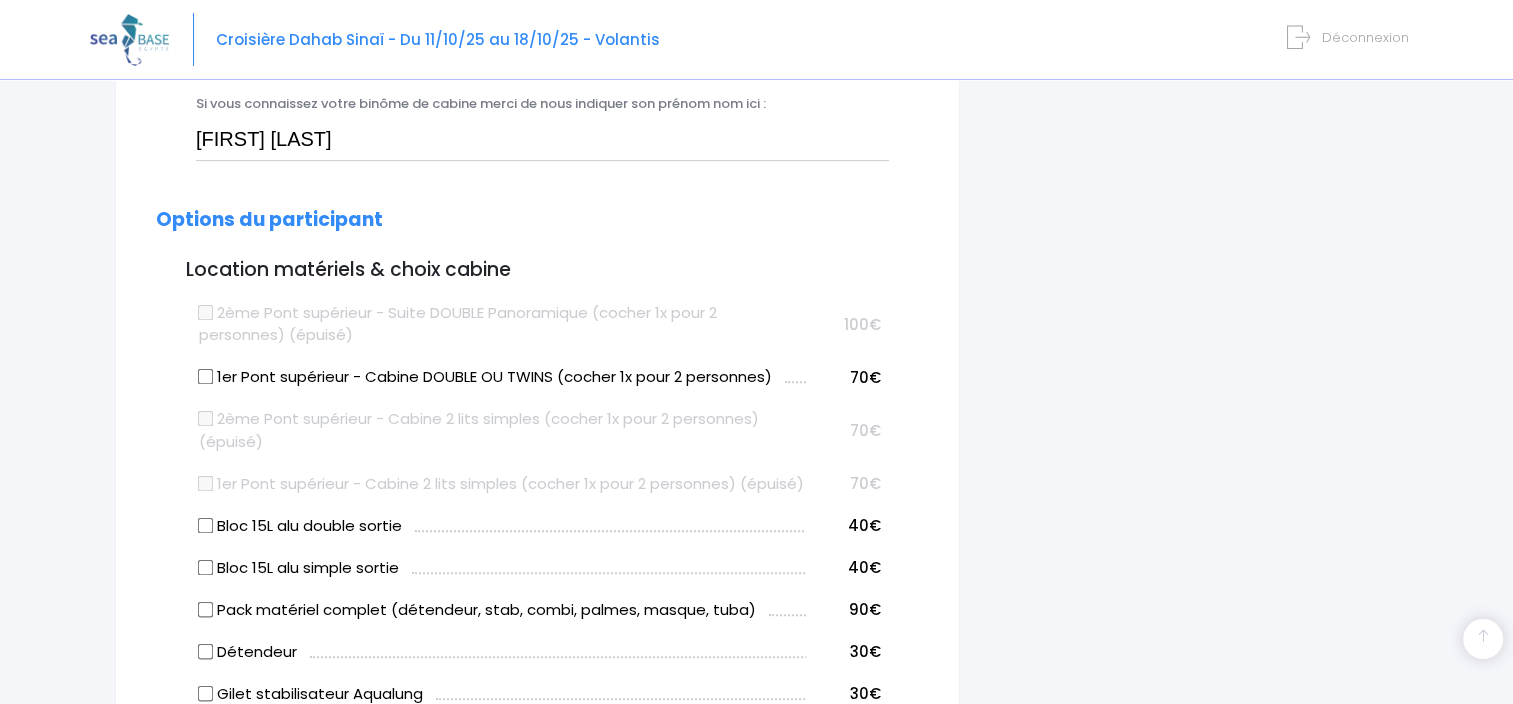 click on "Enrique charbon
Informations du participant
Genre
M.
Mme
Prénom
Enrique
Nom
charbon
Email  Téléphone  Afghane" at bounding box center [537, 686] 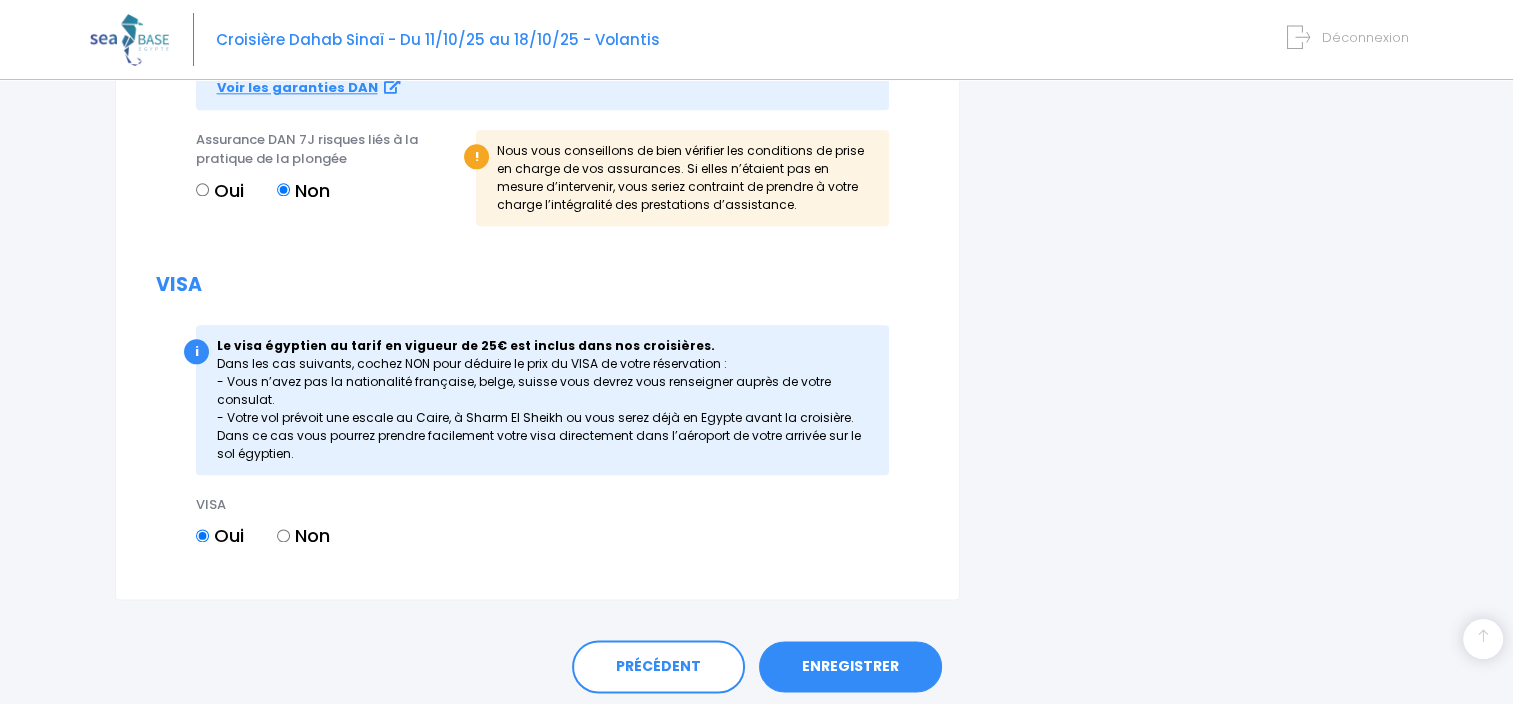 scroll, scrollTop: 2400, scrollLeft: 0, axis: vertical 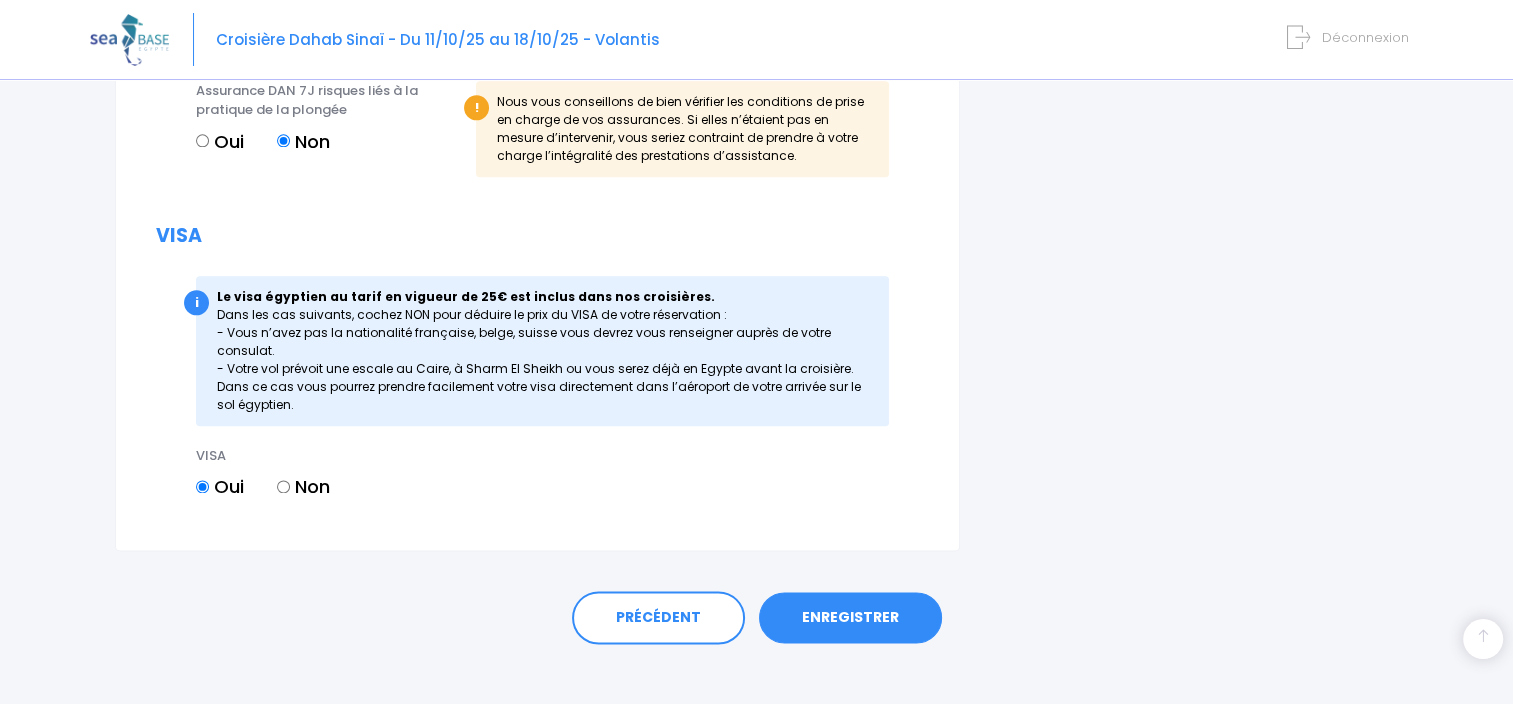 click on "ENREGISTRER" at bounding box center (850, 618) 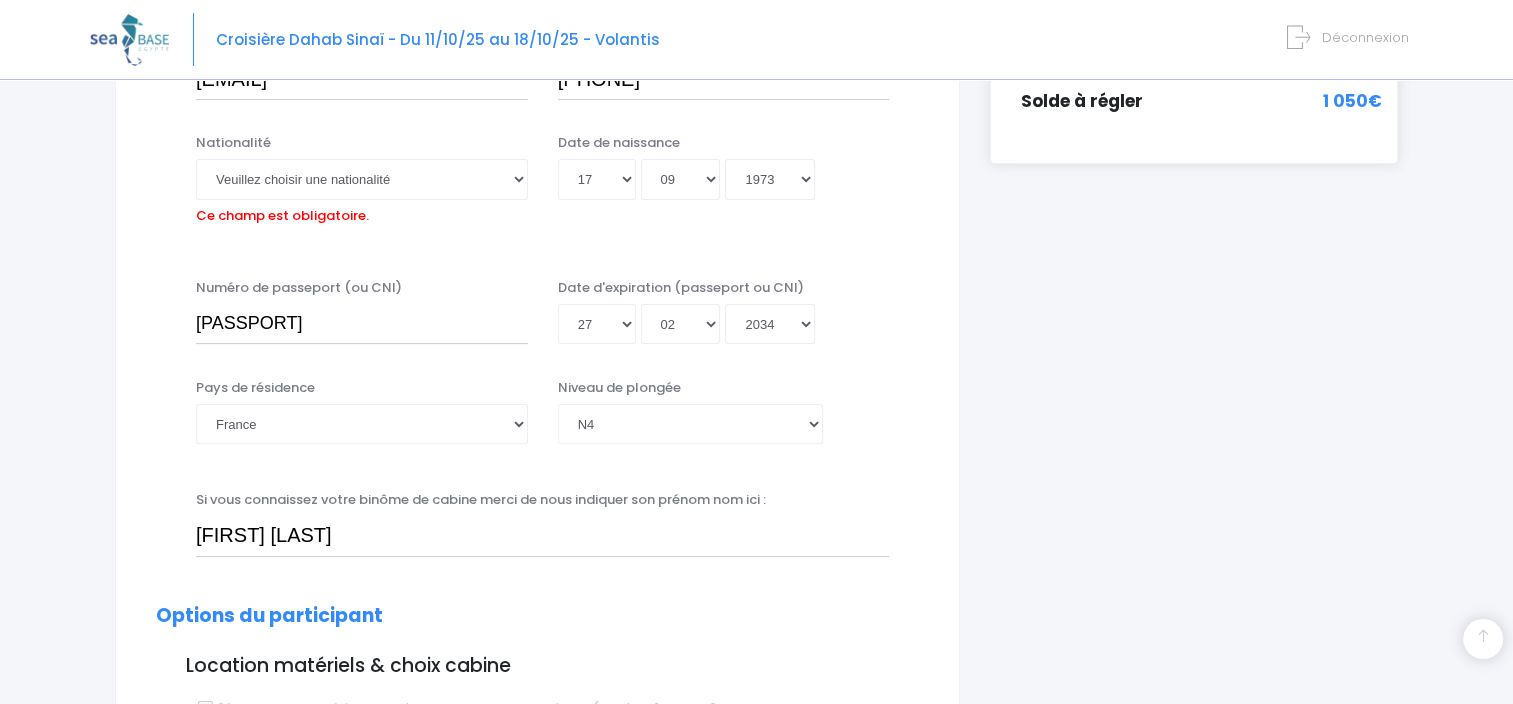 scroll, scrollTop: 495, scrollLeft: 0, axis: vertical 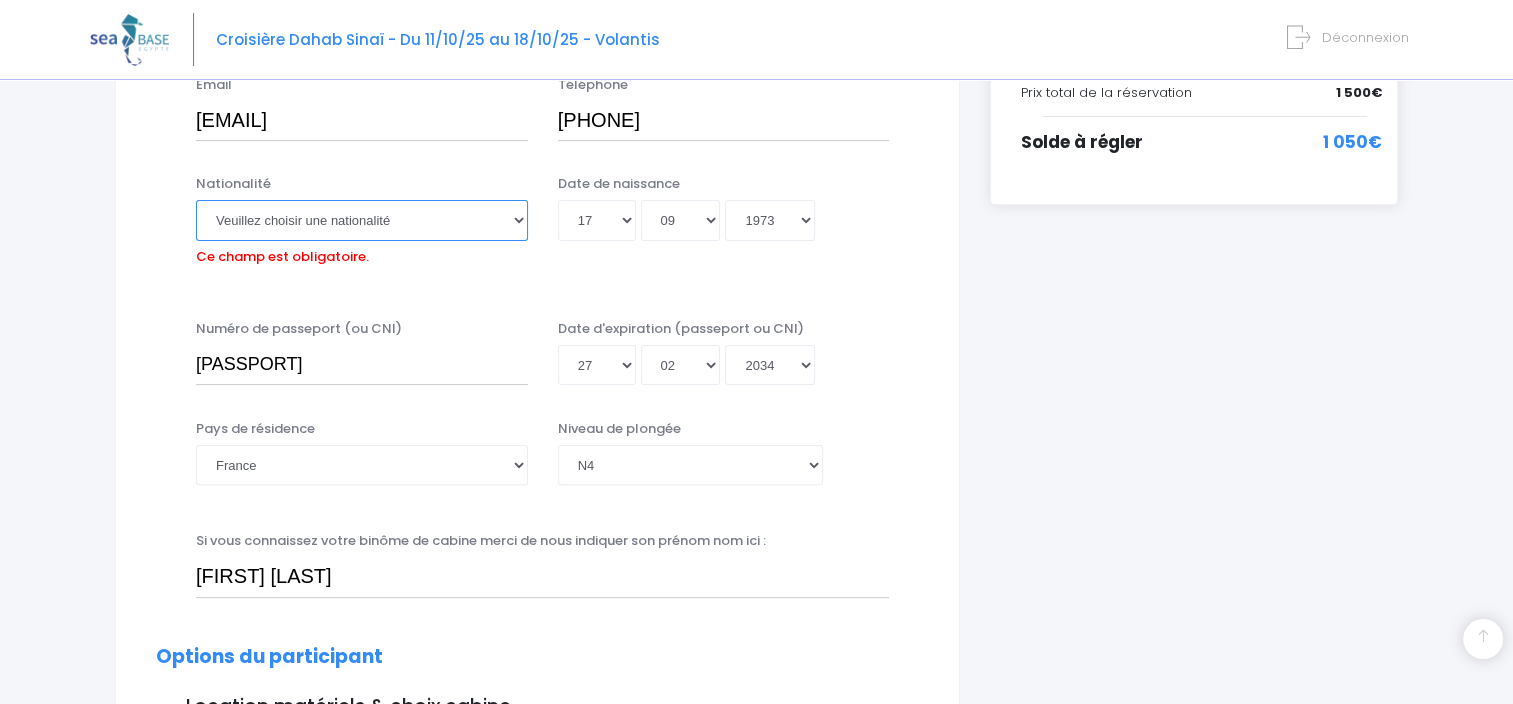 click on "Veuillez choisir une nationalité
Afghane
Albanaise
Algerienne
Allemande
Americaine
Andorrane
Angolaise
Antiguaise et barbudienne
Argentine Armenienne Australienne Autrichienne Azerbaïdjanaise Bahamienne" at bounding box center [362, 220] 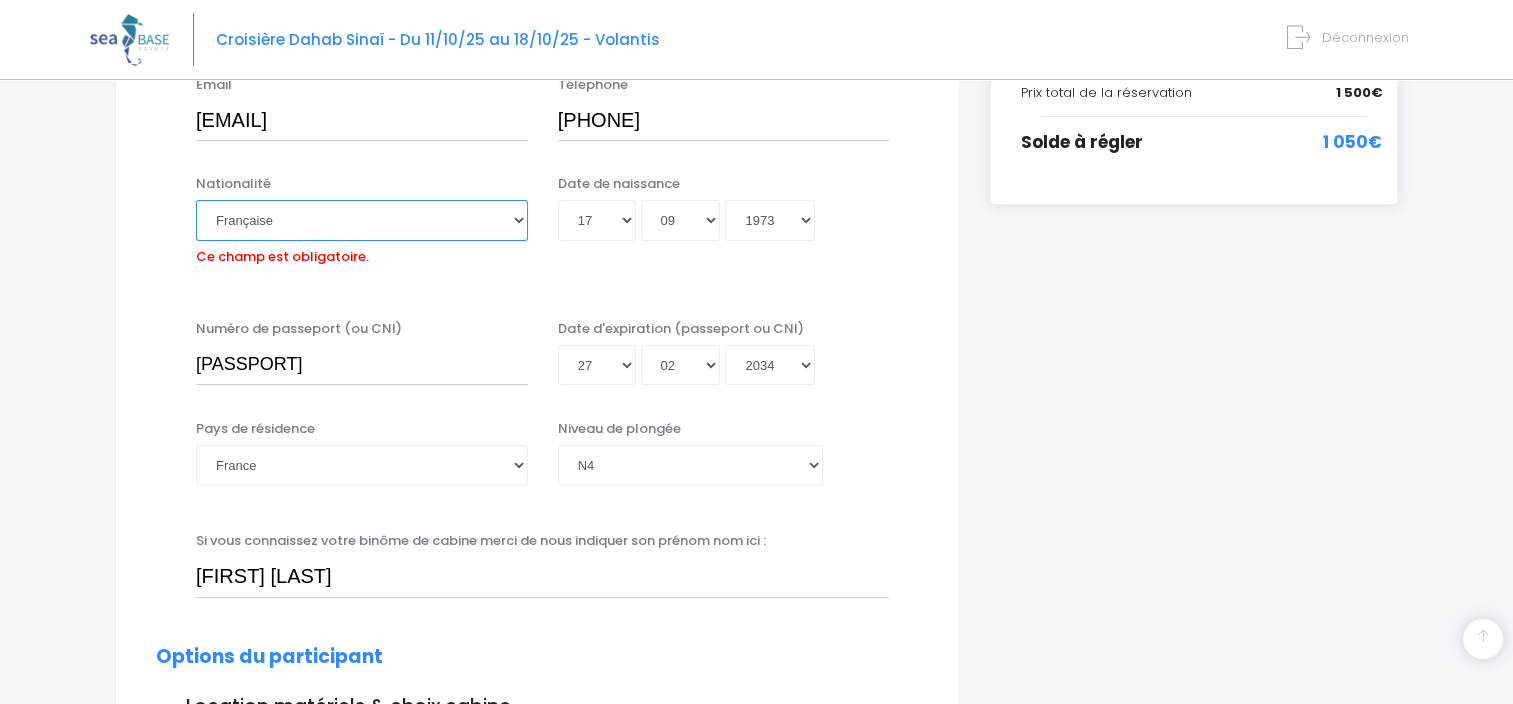 click on "Veuillez choisir une nationalité
Afghane
Albanaise
Algerienne
Allemande
Americaine
Andorrane
Angolaise
Antiguaise et barbudienne
Argentine Armenienne Australienne Autrichienne Azerbaïdjanaise Bahamienne" at bounding box center (362, 220) 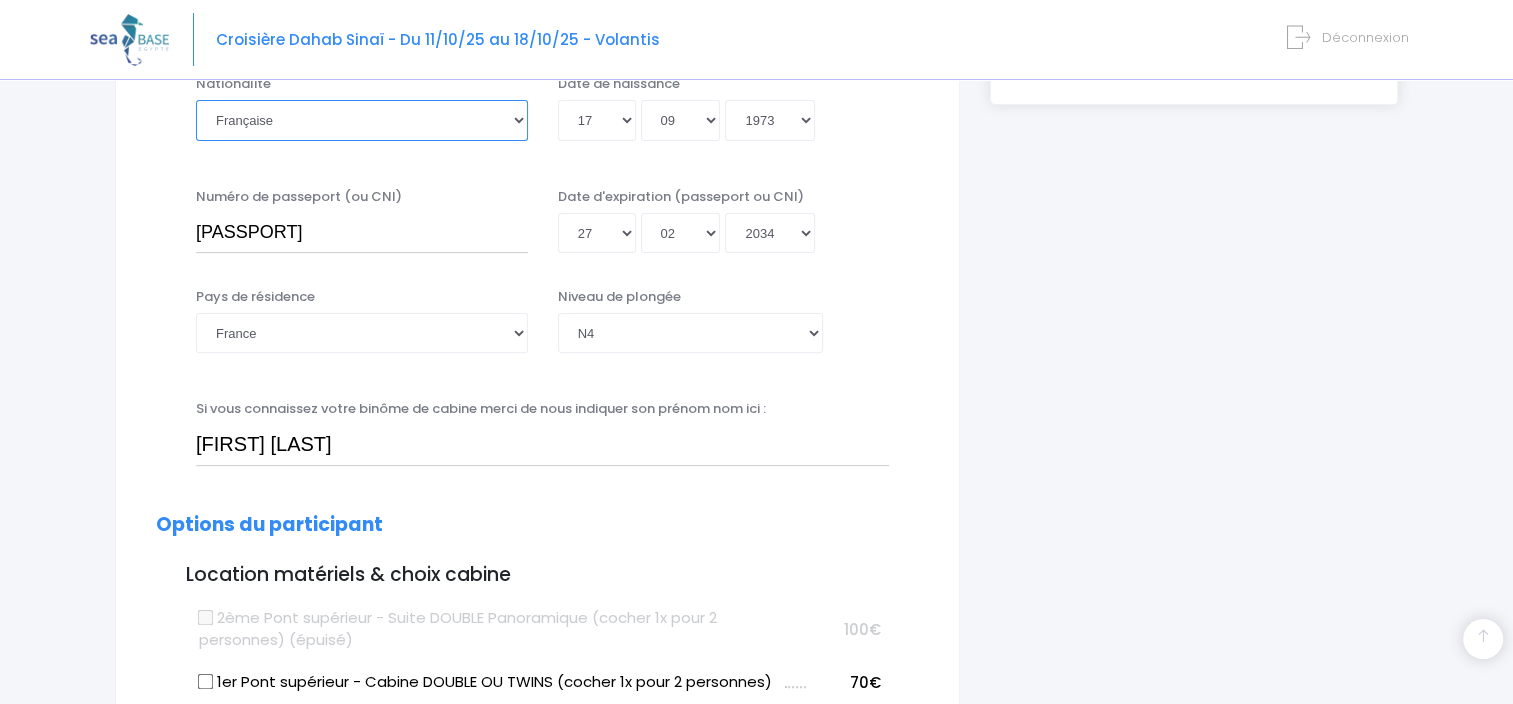 scroll, scrollTop: 495, scrollLeft: 0, axis: vertical 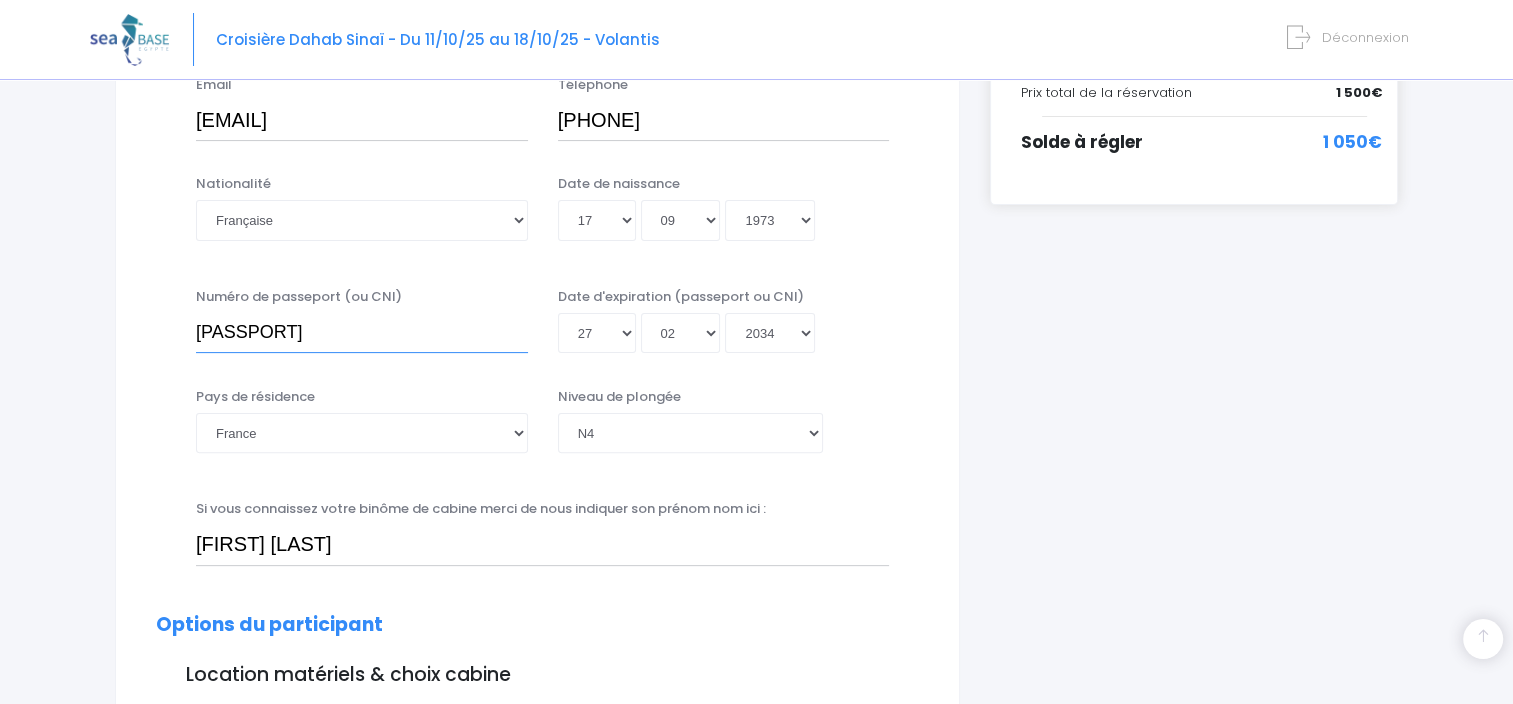 click on "MA04J2XC7" at bounding box center [362, 333] 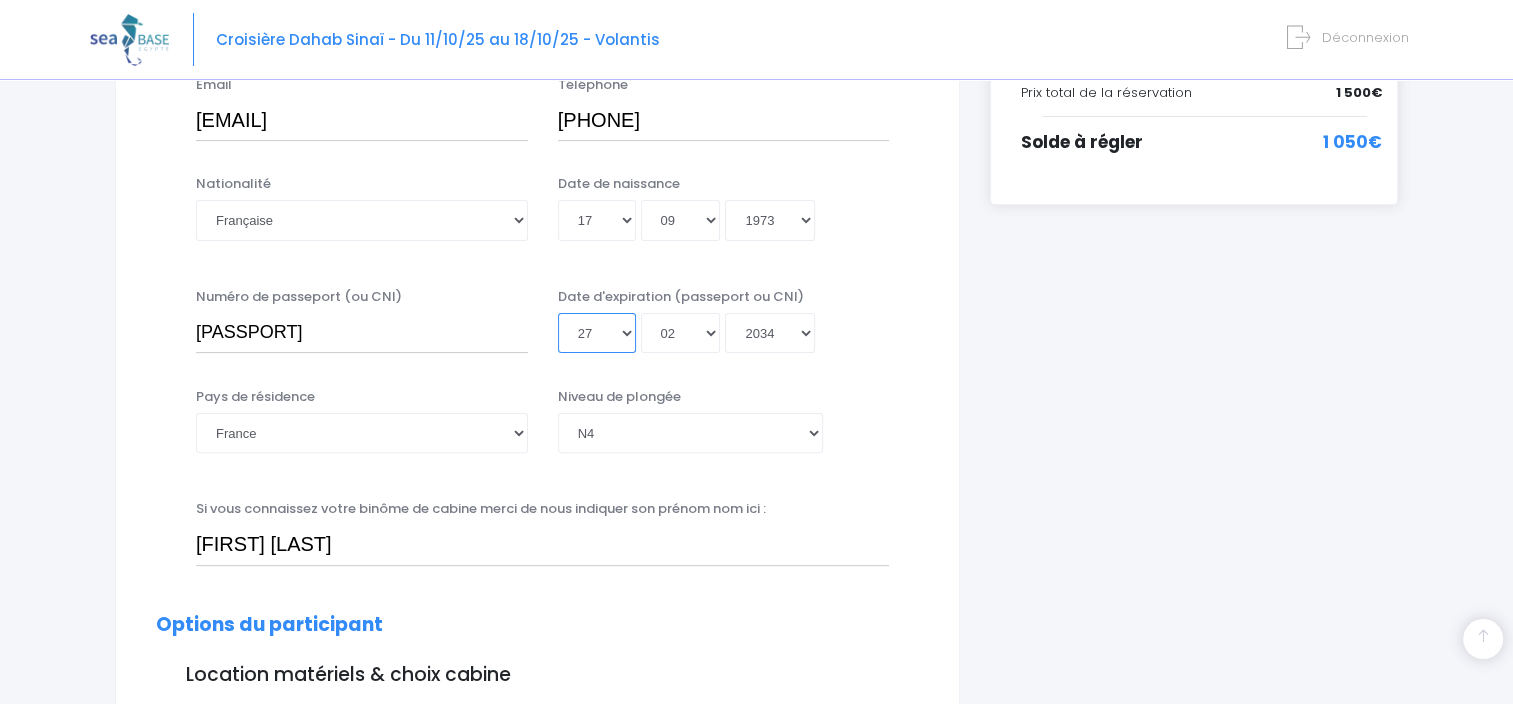 click on "Jour 01 02 03 04 05 06 07 08 09 10 11 12 13 14 15 16 17 18 19 20 21 22 23 24 25 26 27 28 29 30 31" at bounding box center [597, 333] 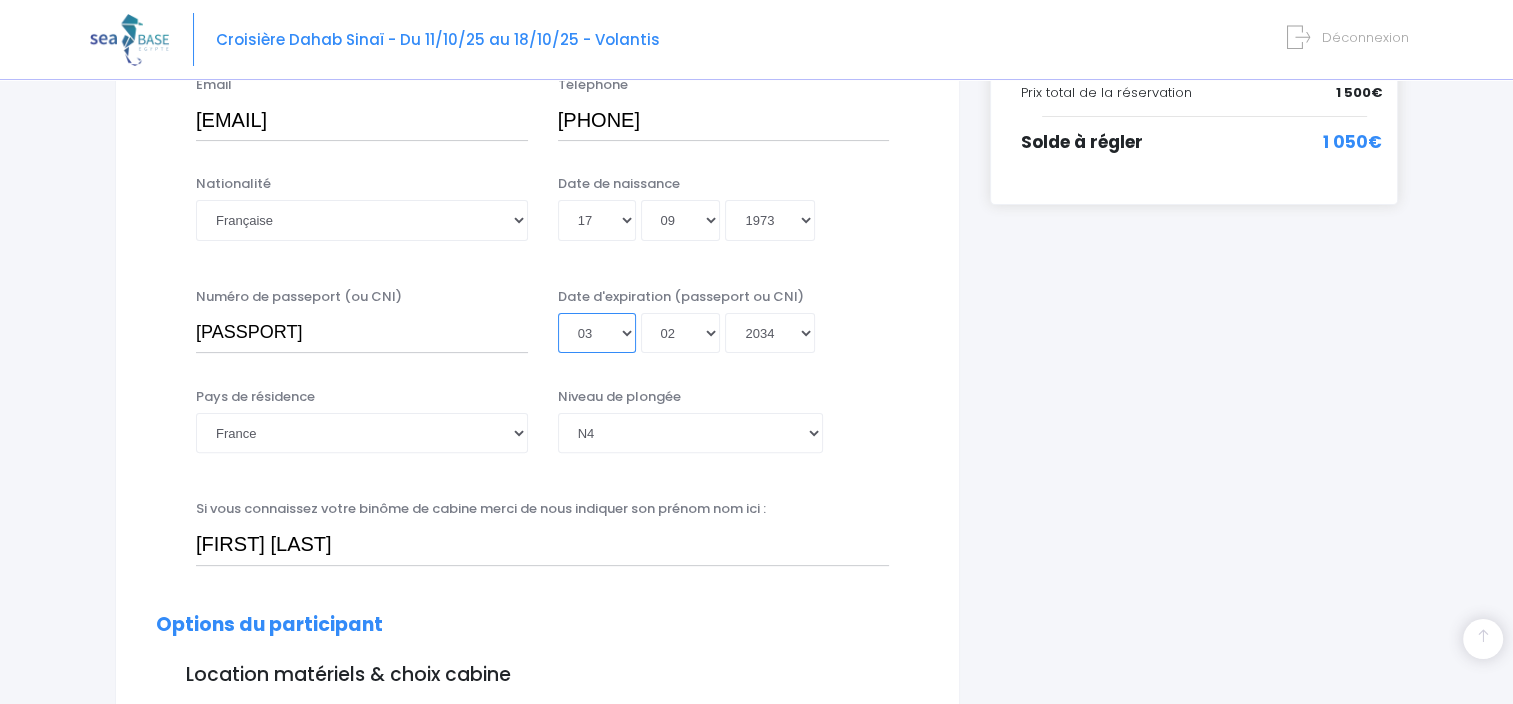 click on "Jour 01 02 03 04 05 06 07 08 09 10 11 12 13 14 15 16 17 18 19 20 21 22 23 24 25 26 27 28 29 30 31" at bounding box center [597, 333] 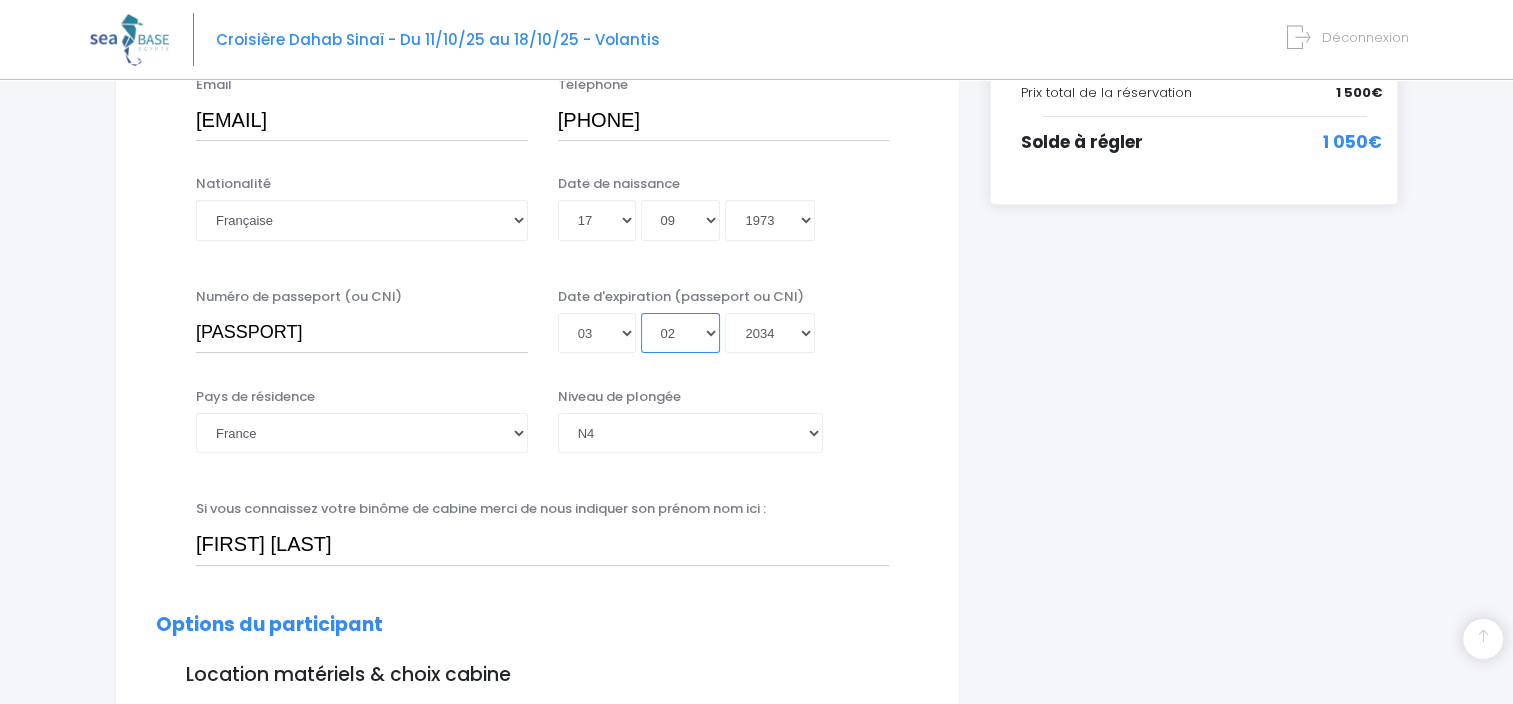 click on "Mois 01 02 03 04 05 06 07 08 09 10 11 12" at bounding box center (681, 333) 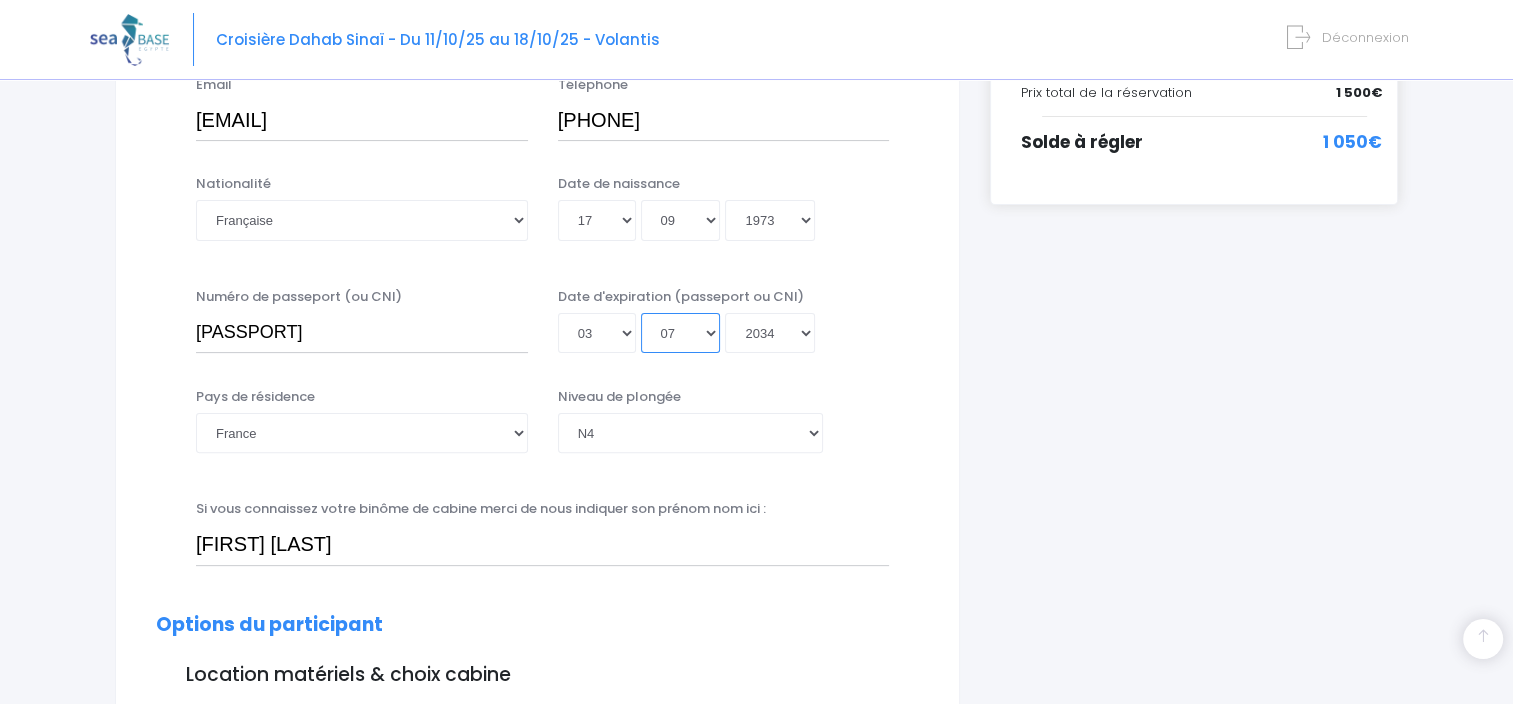 click on "Mois 01 02 03 04 05 06 07 08 09 10 11 12" at bounding box center (681, 333) 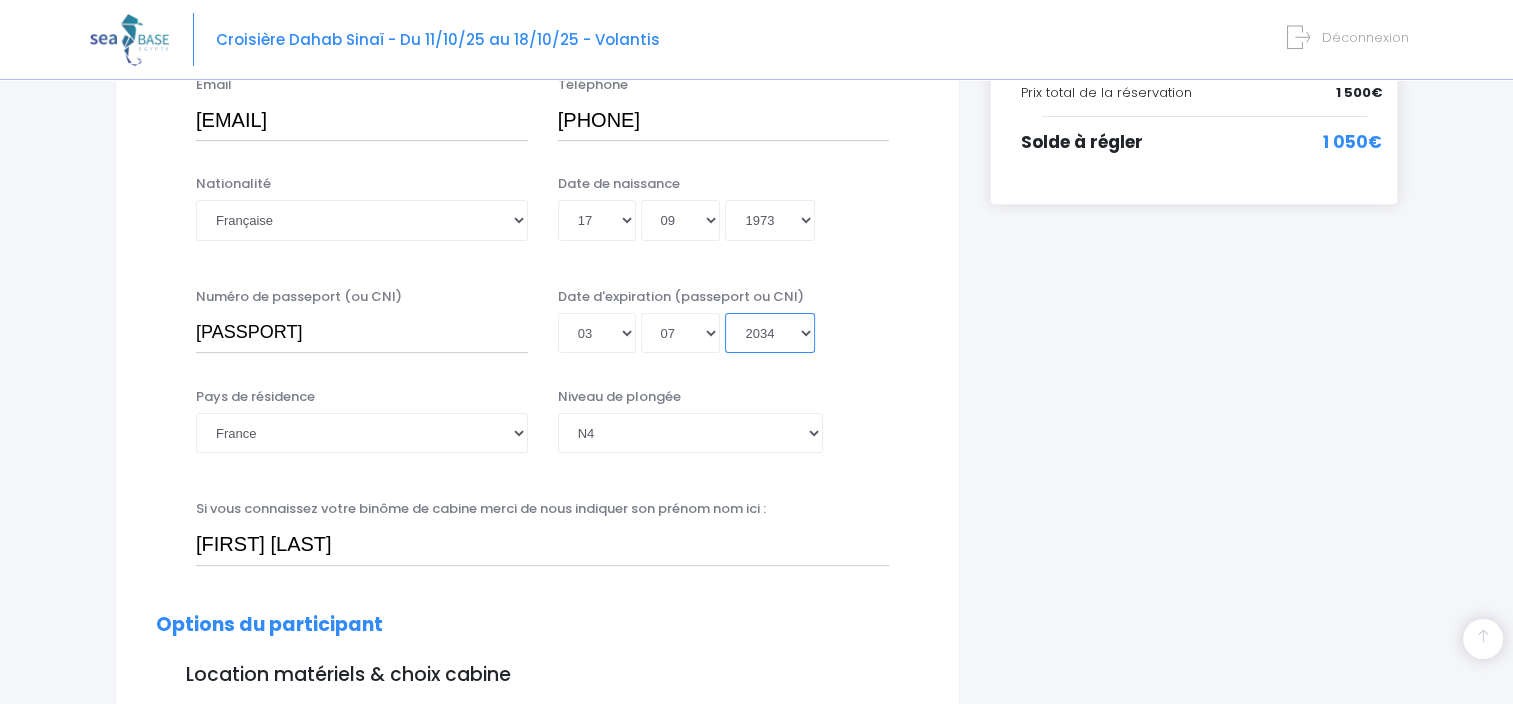 click on "Année 2045 2044 2043 2042 2041 2040 2039 2038 2037 2036 2035 2034 2033 2032 2031 2030 2029 2028 2027 2026 2025 2024 2023 2022 2021 2020 2019 2018 2017 2016 2015 2014 2013 2012 2011 2010 2009 2008 2007 2006 2005 2004 2003 2002 2001 2000 1999 1998 1997 1996 1995 1994 1993 1992 1991 1990 1989 1988 1987 1986 1985 1984 1983 1982 1981 1980 1979 1978 1977 1976 1975 1974 1973 1972 1971 1970 1969 1968 1967 1966 1965 1964 1963 1962 1961 1960 1959 1958 1957 1956 1955 1954 1953 1952 1951 1950 1949 1948 1947 1946 1945 1944 1943 1942 1941 1940 1939 1938 1937 1936 1935 1934 1933 1932 1931 1930 1929 1928 1927 1926 1925 1924 1923 1922 1921 1920 1919 1918 1917 1916 1915 1914 1913 1912 1911 1910 1909 1908 1907 1906 1905 1904 1903 1902 1901 1900" at bounding box center [770, 333] 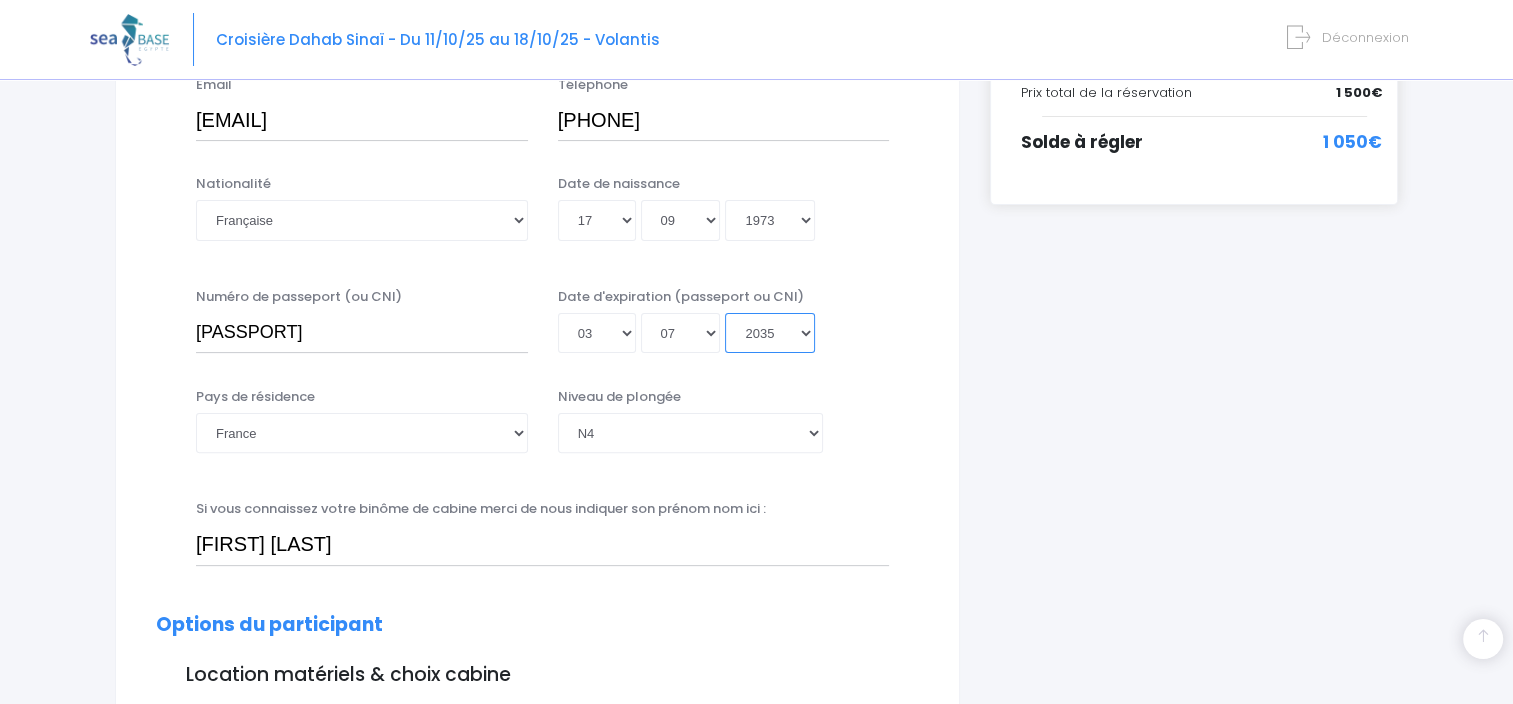 click on "Année 2045 2044 2043 2042 2041 2040 2039 2038 2037 2036 2035 2034 2033 2032 2031 2030 2029 2028 2027 2026 2025 2024 2023 2022 2021 2020 2019 2018 2017 2016 2015 2014 2013 2012 2011 2010 2009 2008 2007 2006 2005 2004 2003 2002 2001 2000 1999 1998 1997 1996 1995 1994 1993 1992 1991 1990 1989 1988 1987 1986 1985 1984 1983 1982 1981 1980 1979 1978 1977 1976 1975 1974 1973 1972 1971 1970 1969 1968 1967 1966 1965 1964 1963 1962 1961 1960 1959 1958 1957 1956 1955 1954 1953 1952 1951 1950 1949 1948 1947 1946 1945 1944 1943 1942 1941 1940 1939 1938 1937 1936 1935 1934 1933 1932 1931 1930 1929 1928 1927 1926 1925 1924 1923 1922 1921 1920 1919 1918 1917 1916 1915 1914 1913 1912 1911 1910 1909 1908 1907 1906 1905 1904 1903 1902 1901 1900" at bounding box center [770, 333] 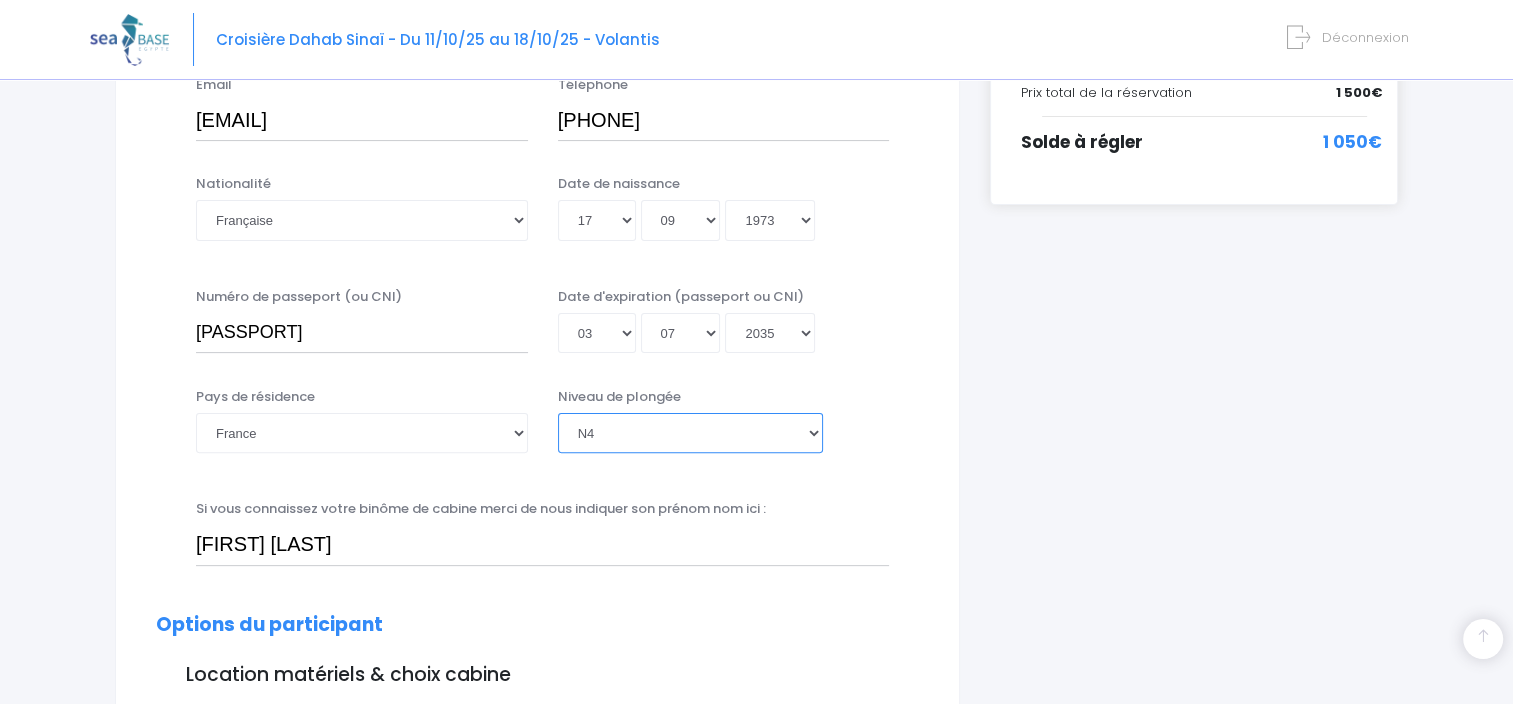 click on "Veuillez choisir un niveau de plongée
Non plongeur
Junior OW diver
Adventure OW diver
Open Water diver
Advanced OW diver
Deep diver
Rescue diver
Dive Master
Instructeur
MSDT
IDC Staff
Master instructeur
Course Director
N1
N2
N3
N4 PA40 MF1 MF2 PE40 Autre" at bounding box center [690, 433] 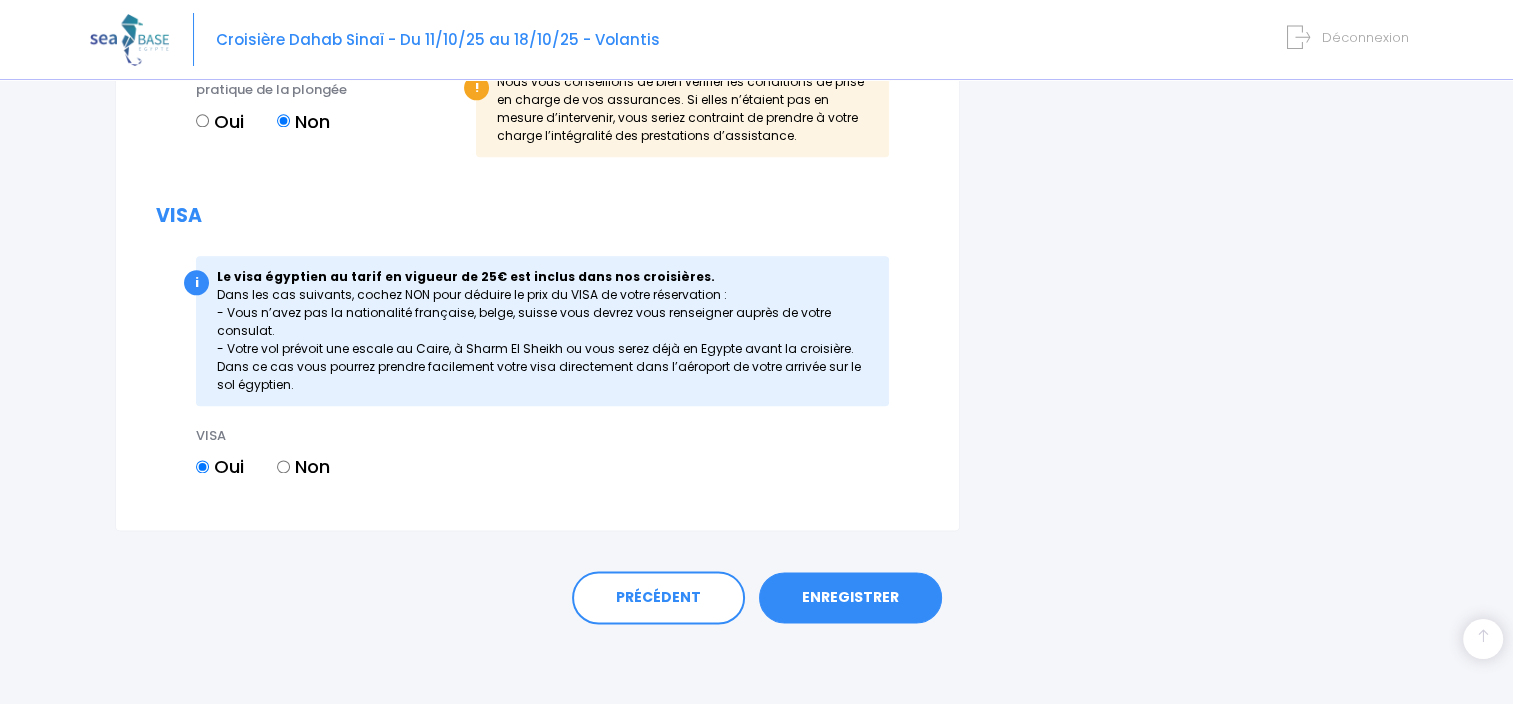 scroll, scrollTop: 2440, scrollLeft: 0, axis: vertical 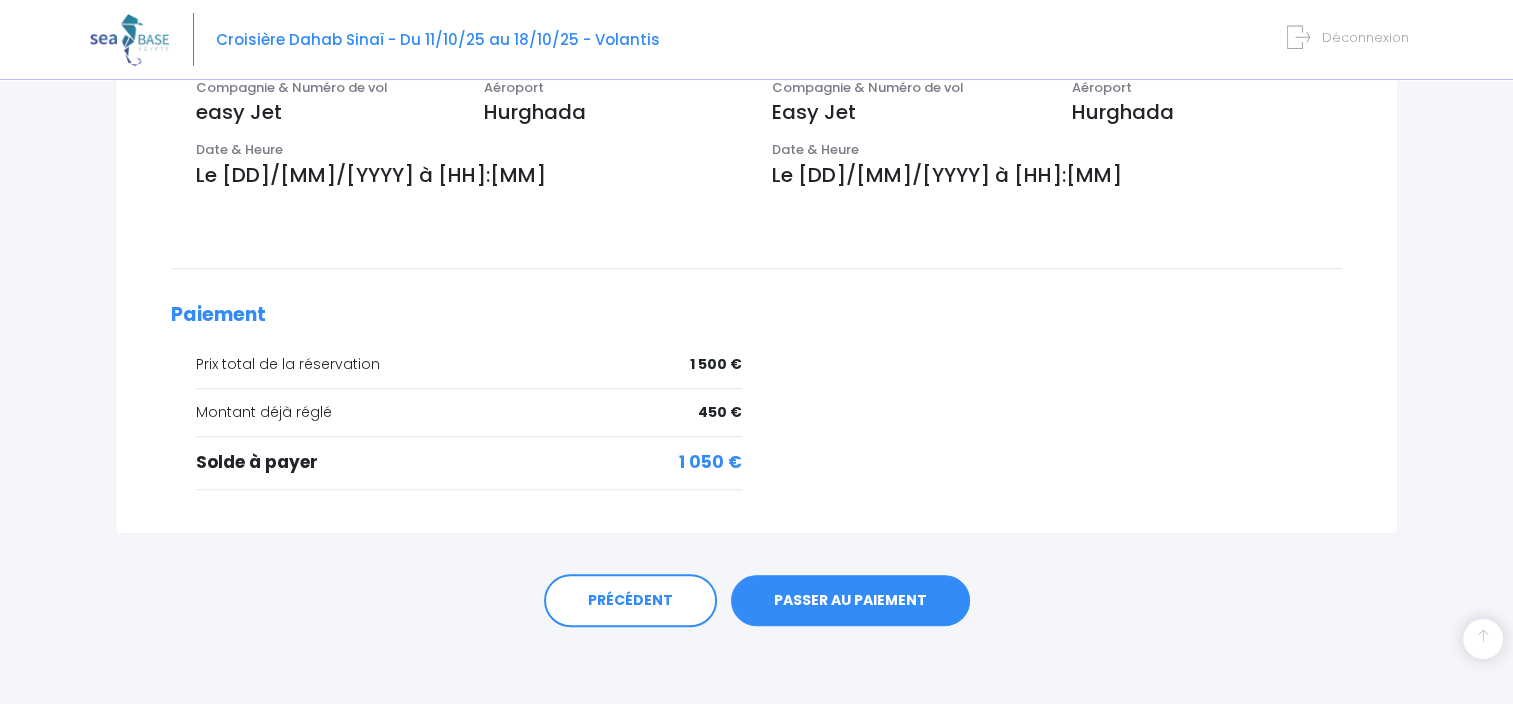 click on "PASSER AU PAIEMENT" at bounding box center (850, 601) 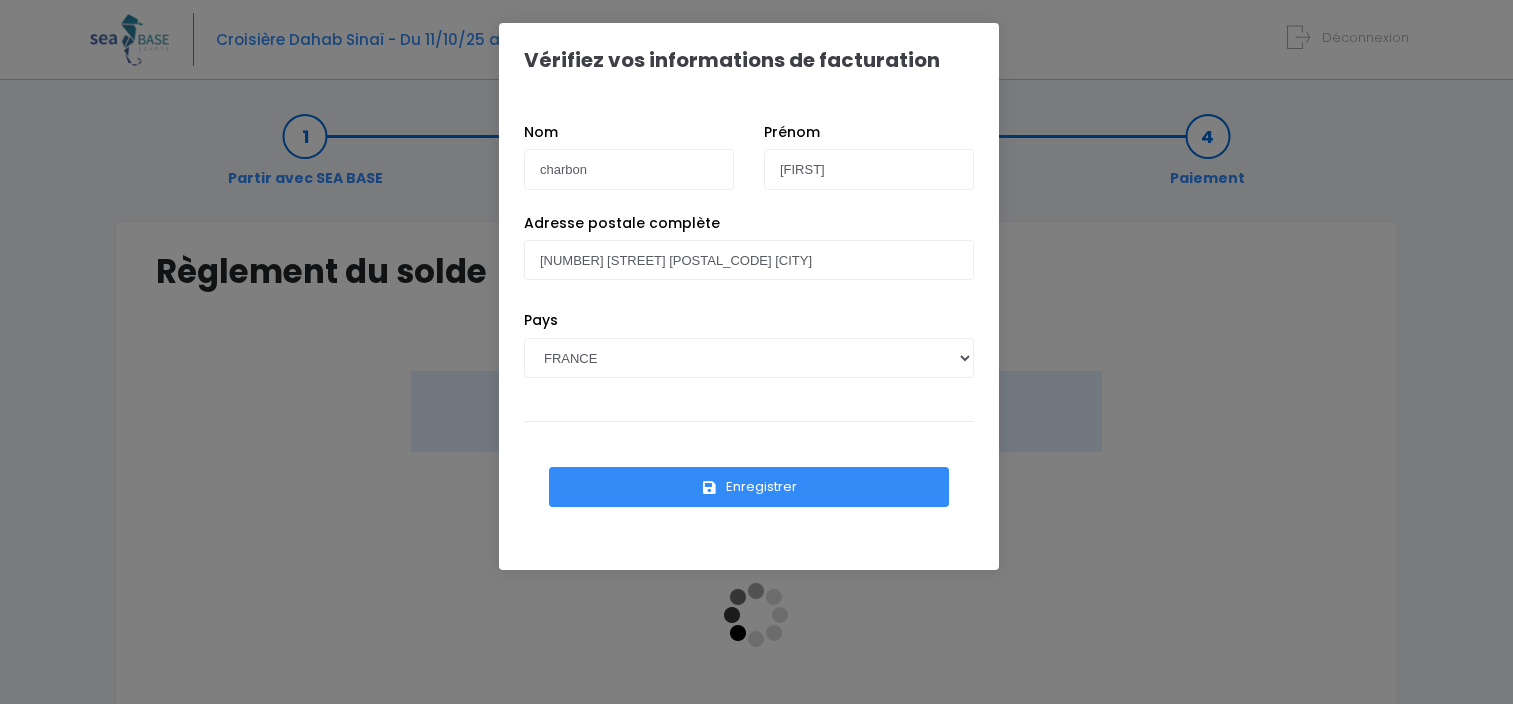 scroll, scrollTop: 0, scrollLeft: 0, axis: both 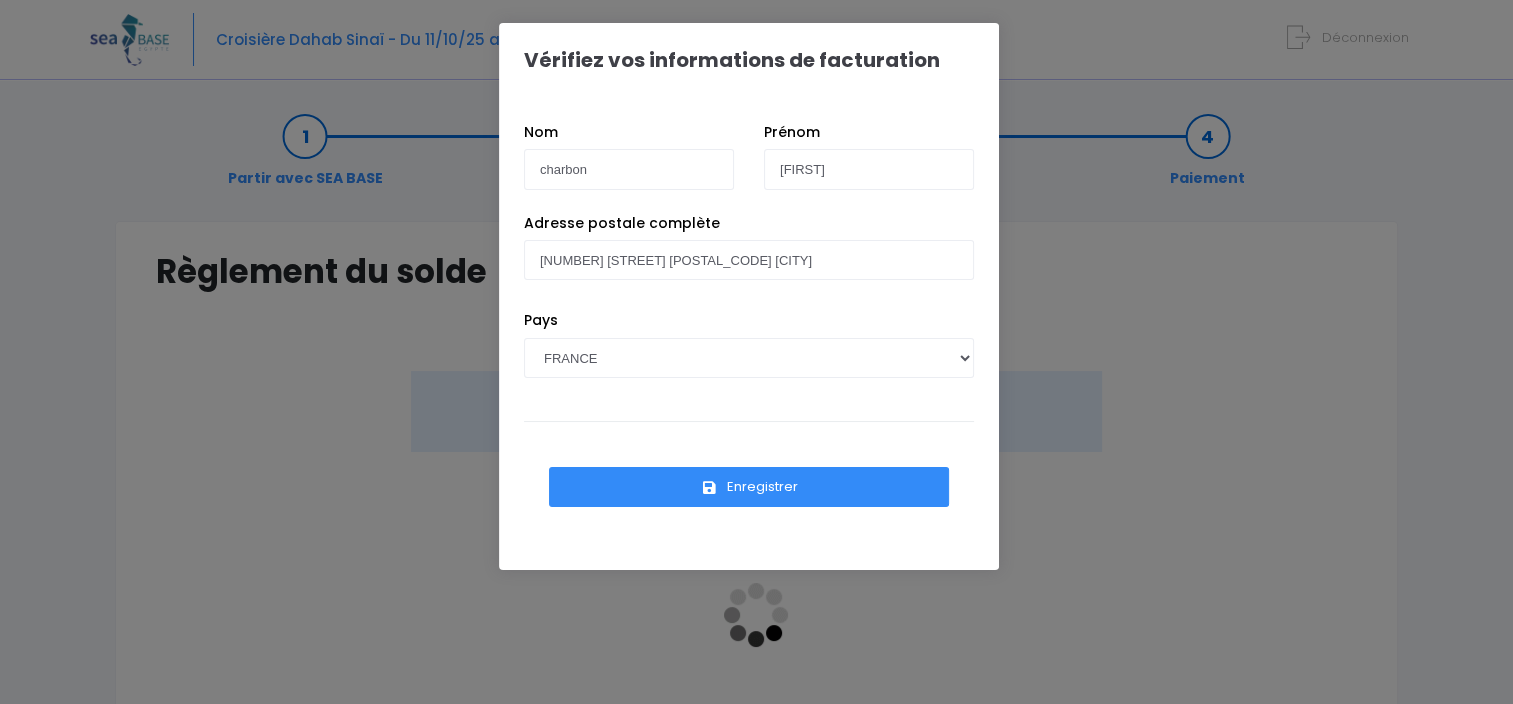 click on "Enregistrer" at bounding box center (749, 487) 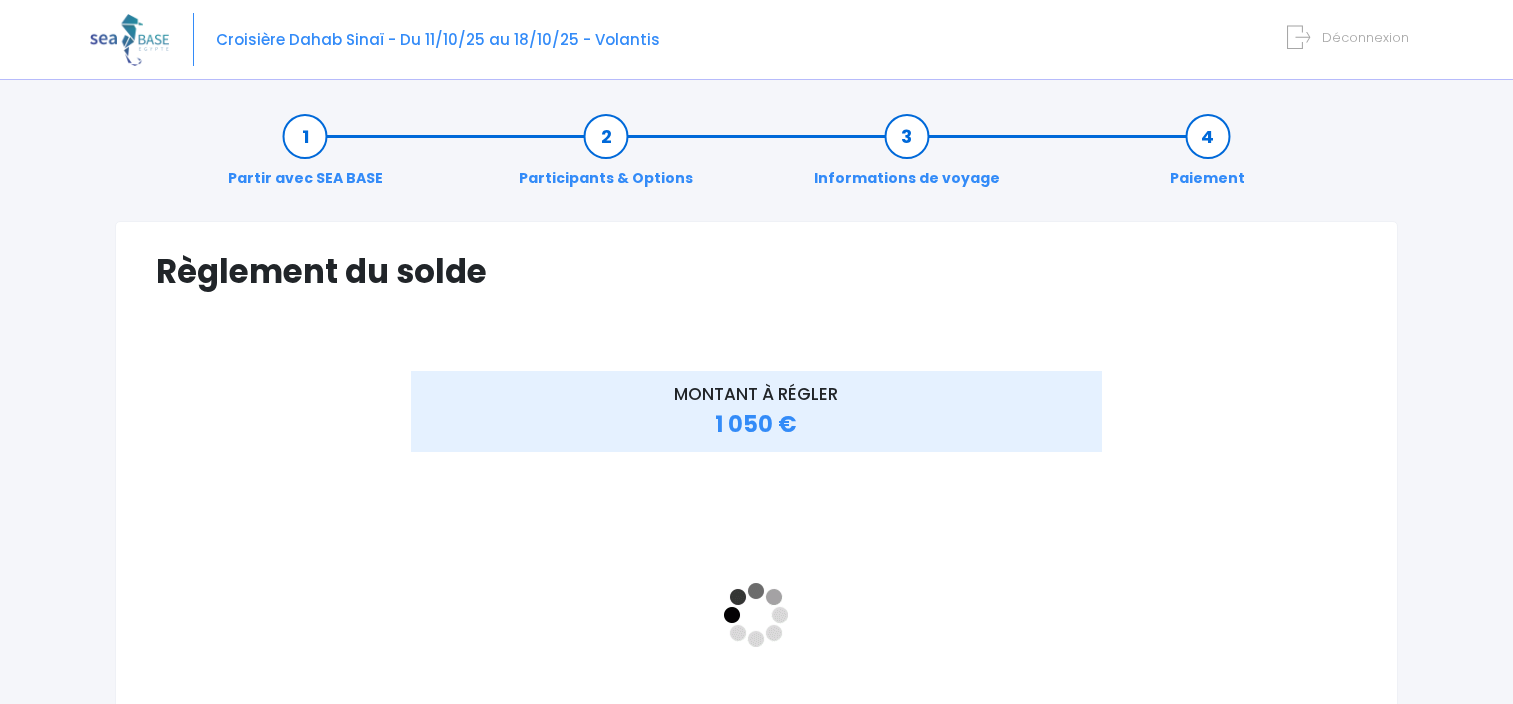 scroll, scrollTop: 0, scrollLeft: 0, axis: both 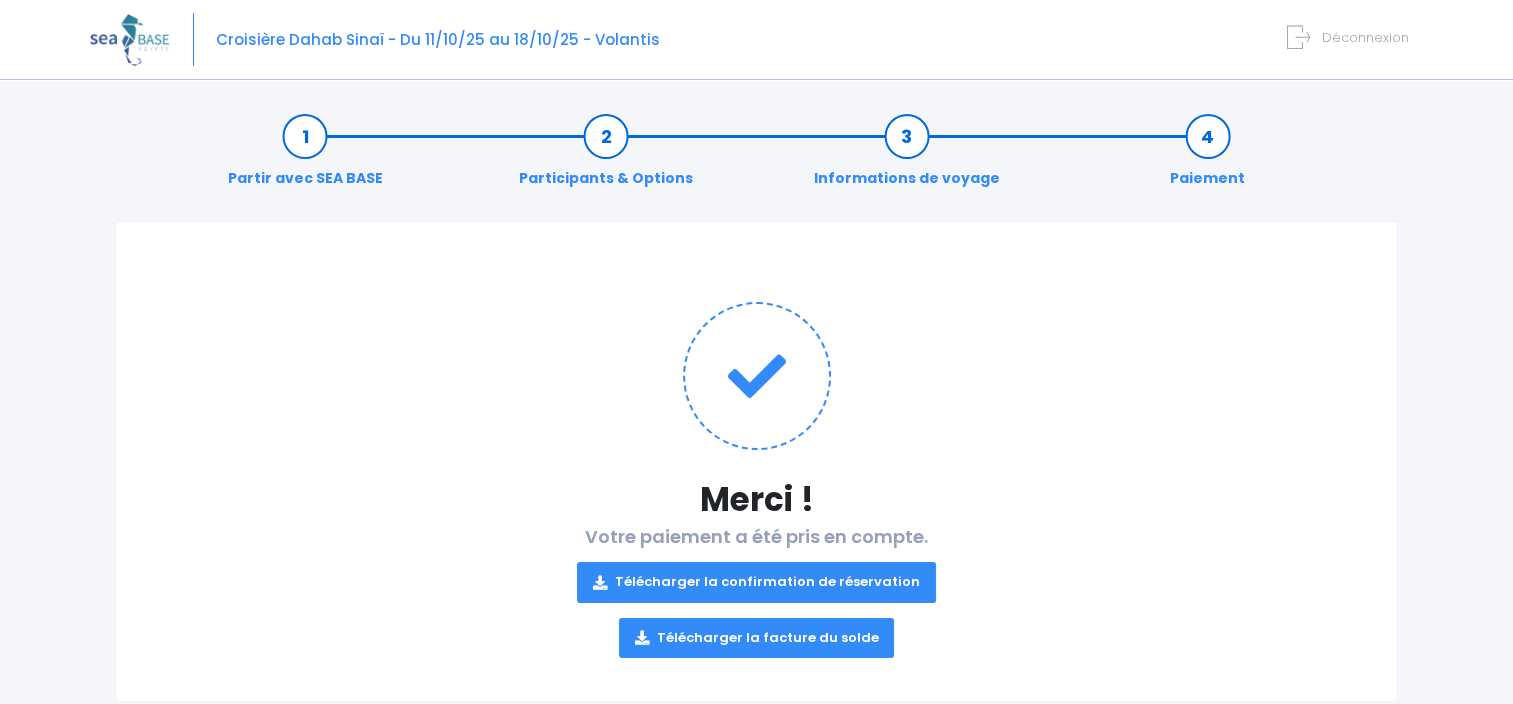 click on "Télécharger la confirmation de réservation" at bounding box center [756, 582] 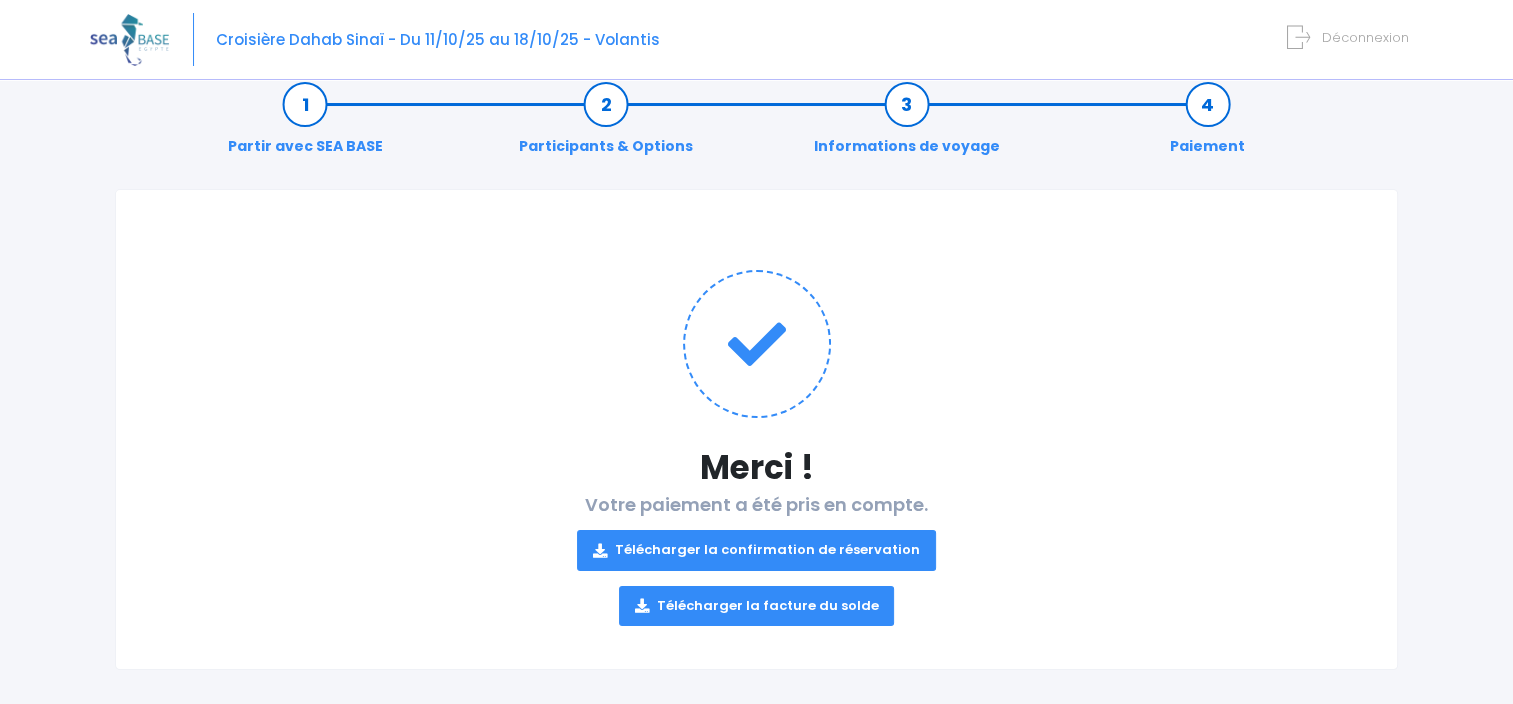 scroll, scrollTop: 46, scrollLeft: 0, axis: vertical 